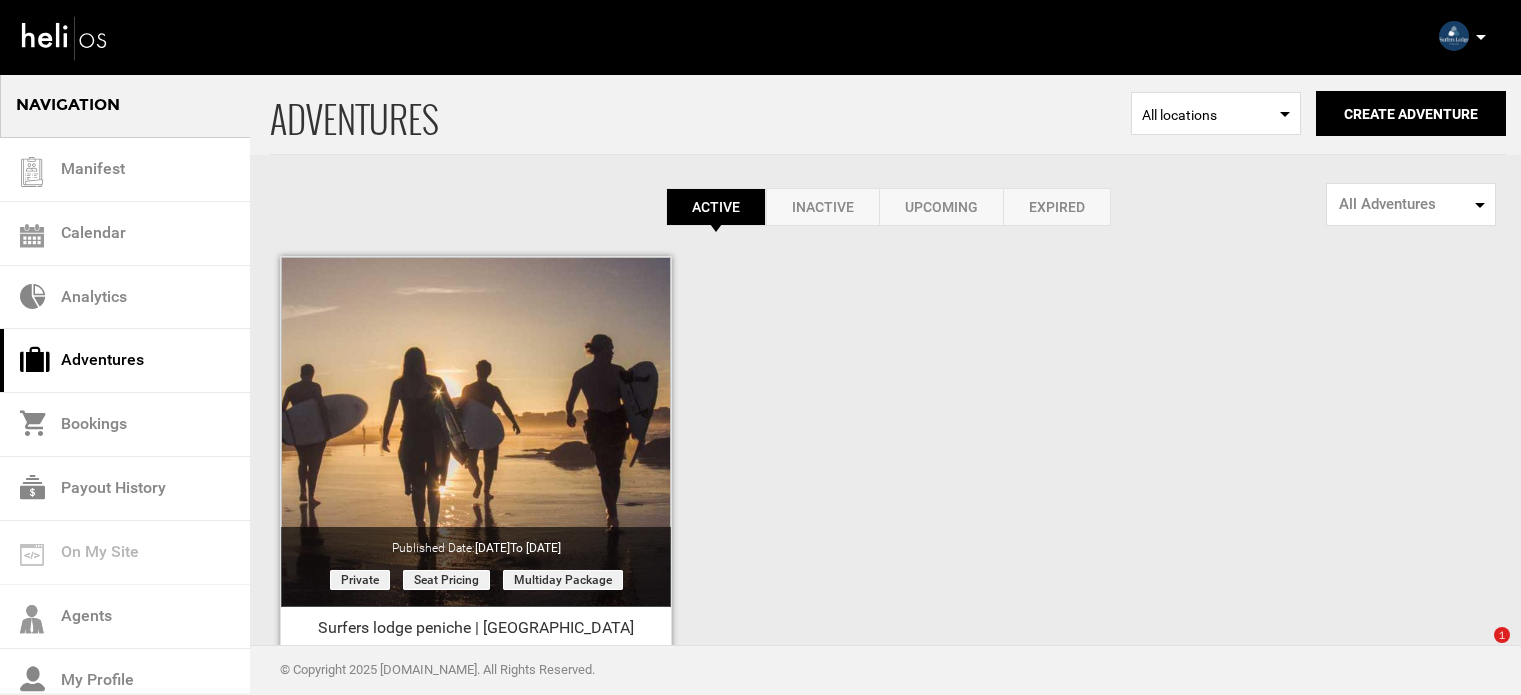 scroll, scrollTop: 248, scrollLeft: 0, axis: vertical 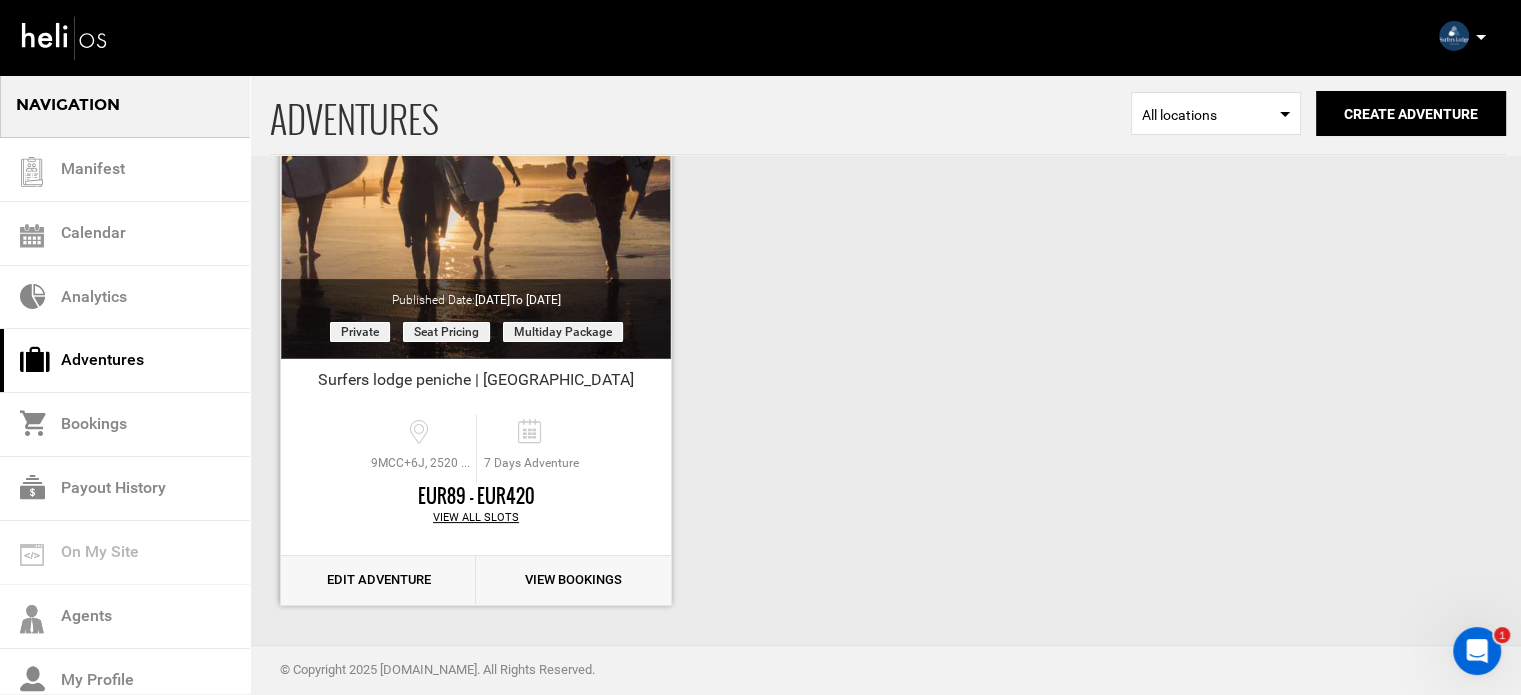 click on "Edit Adventure" at bounding box center [378, 580] 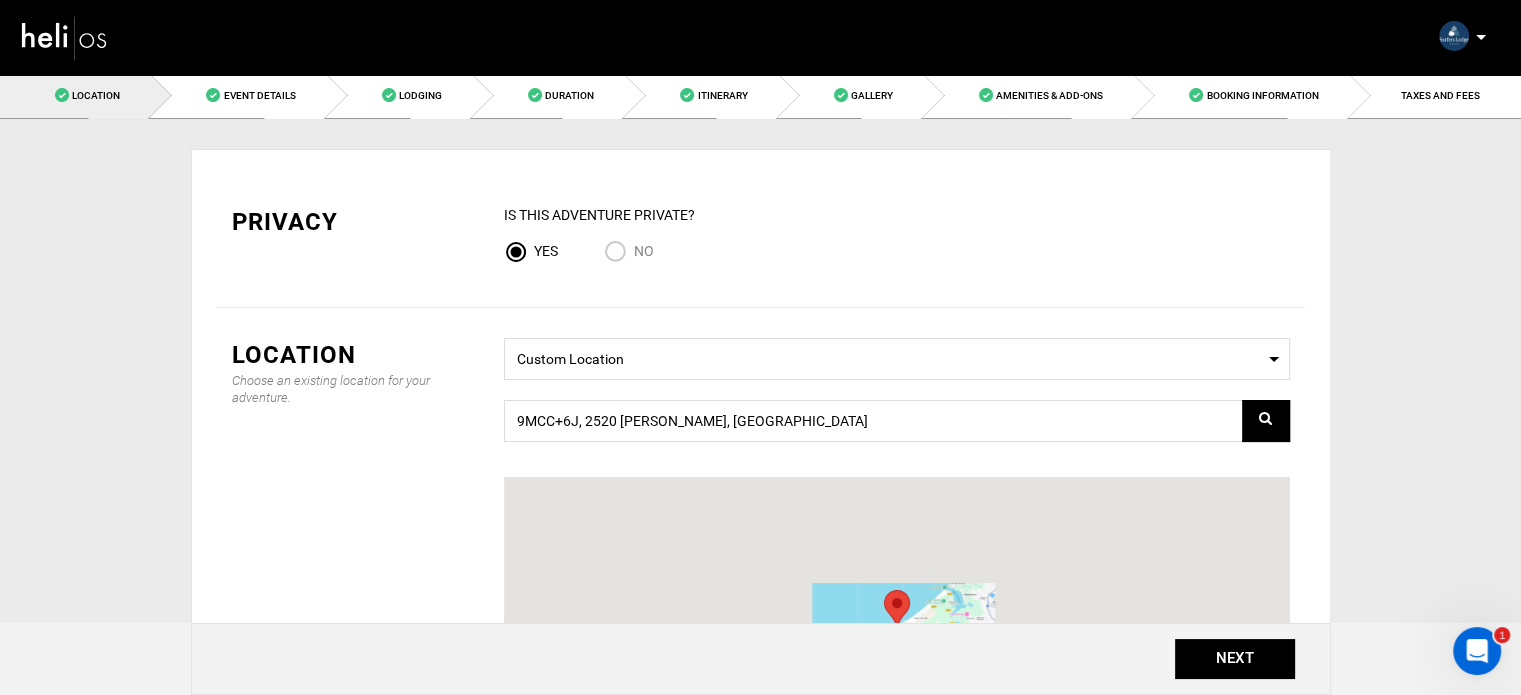 scroll, scrollTop: 0, scrollLeft: 0, axis: both 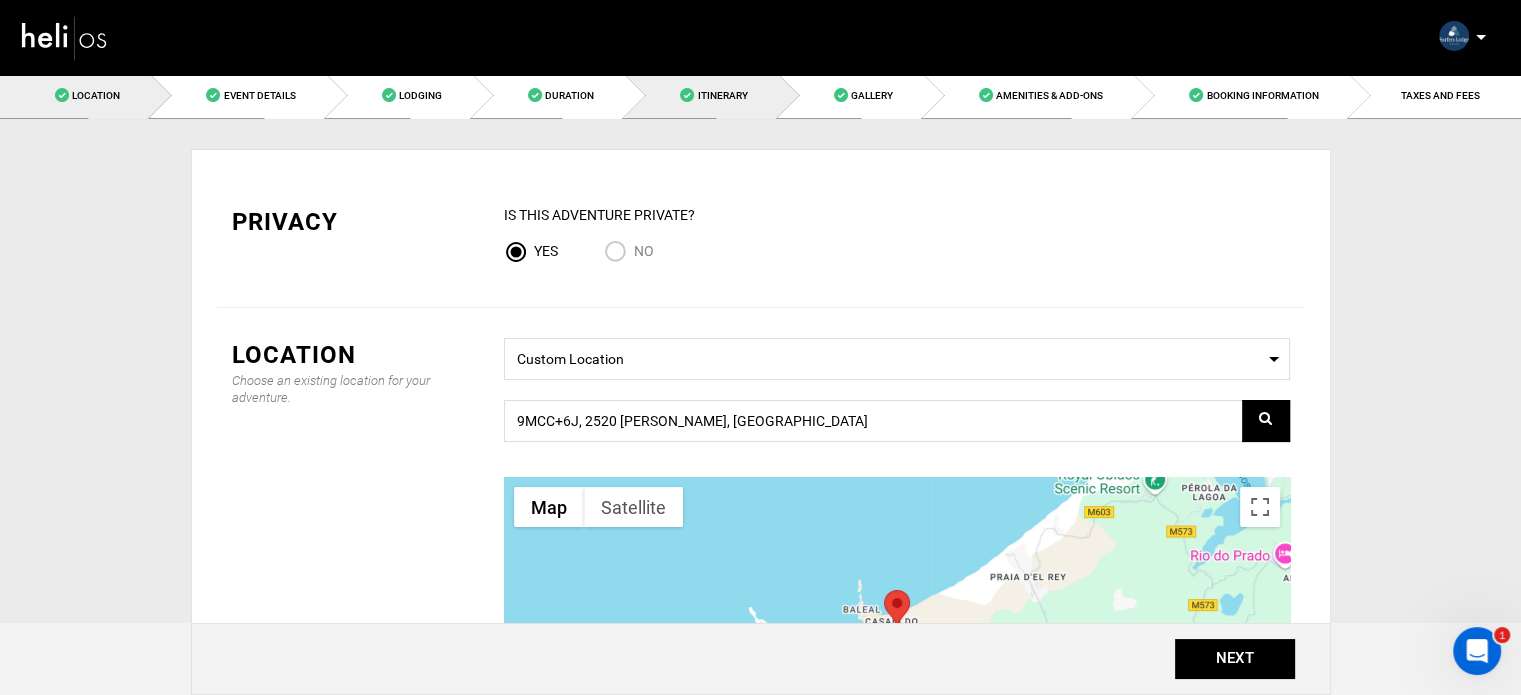 click on "Itinerary" at bounding box center [701, 95] 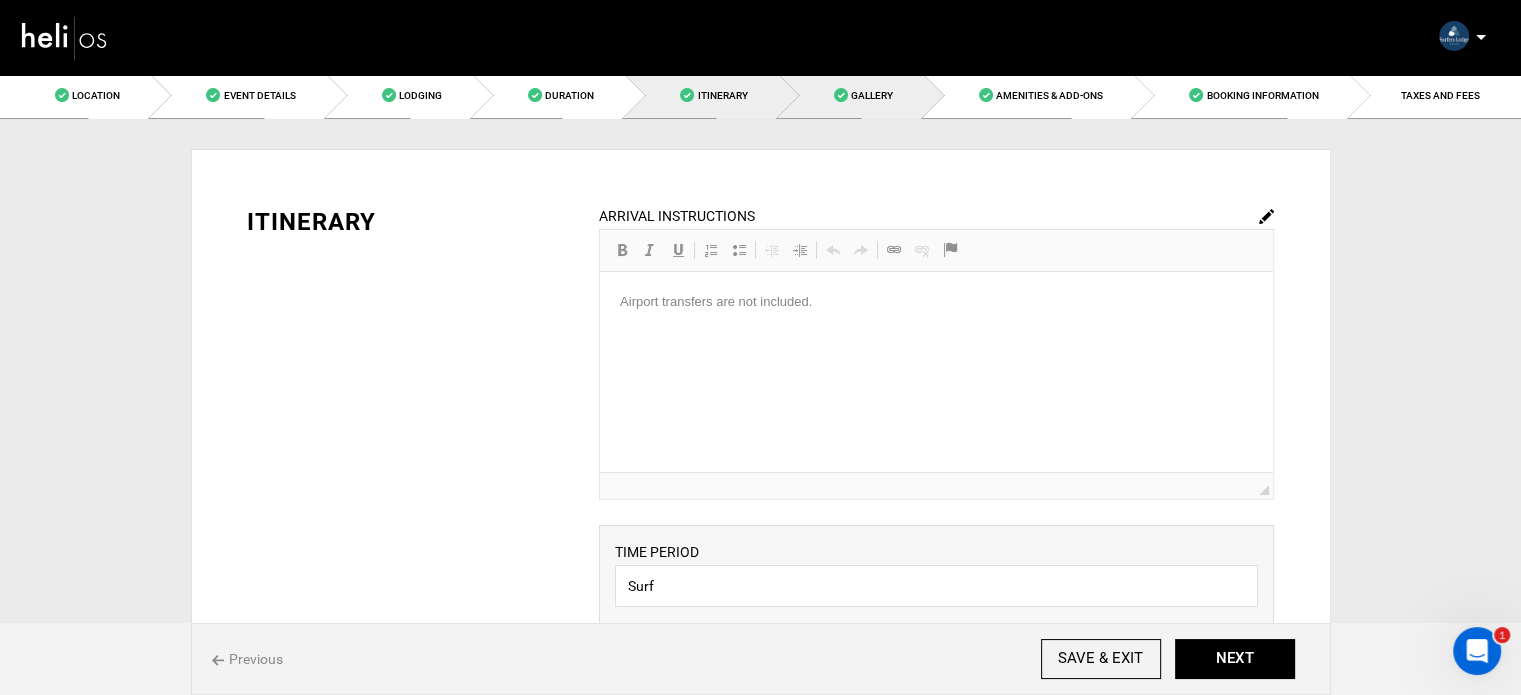 click on "Gallery" at bounding box center (851, 95) 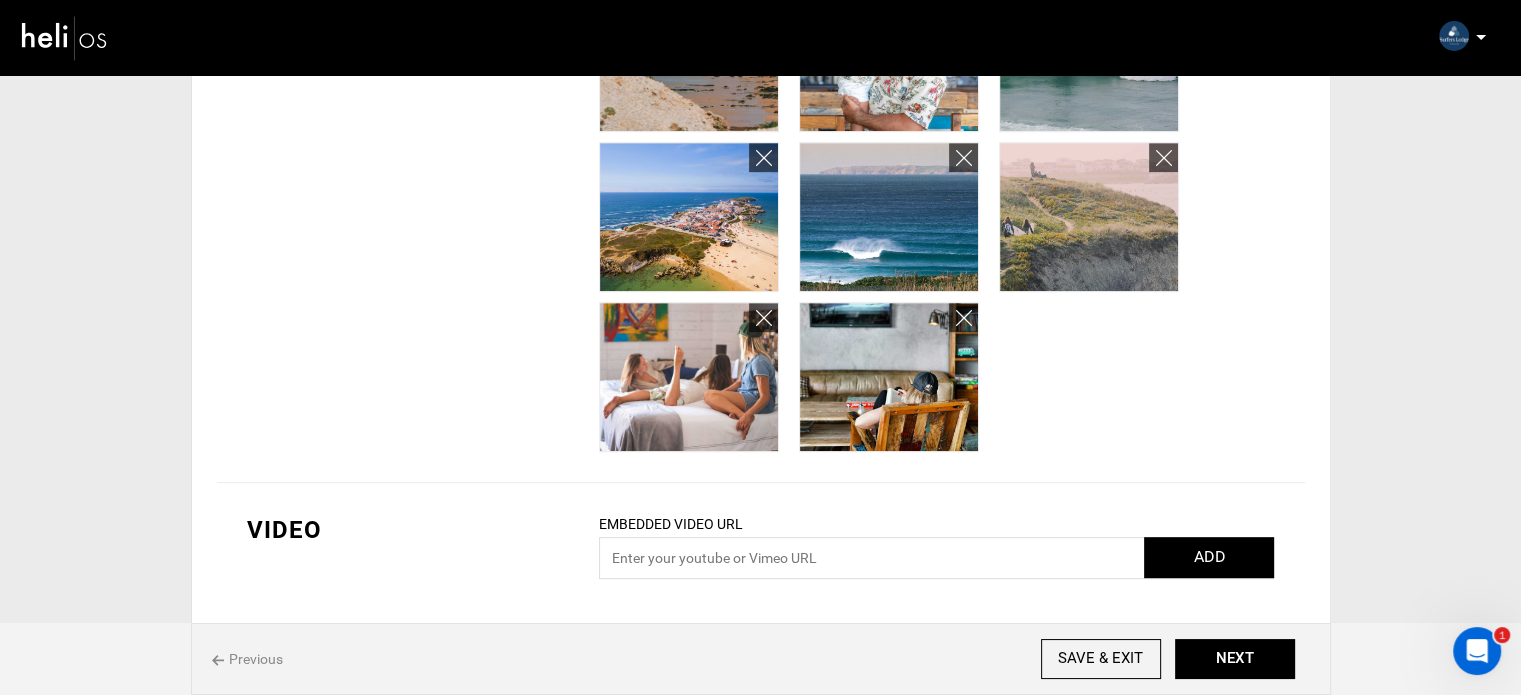 scroll, scrollTop: 930, scrollLeft: 0, axis: vertical 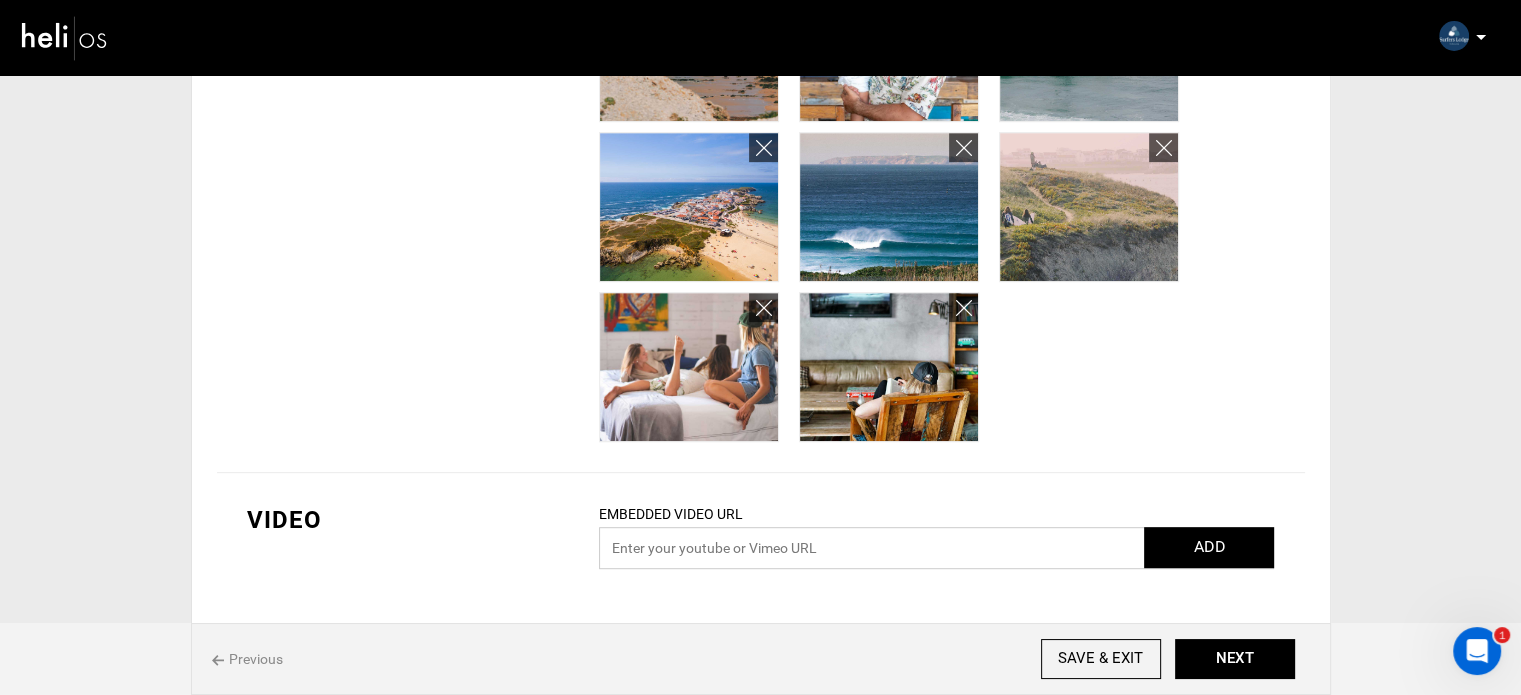 click at bounding box center (936, 548) 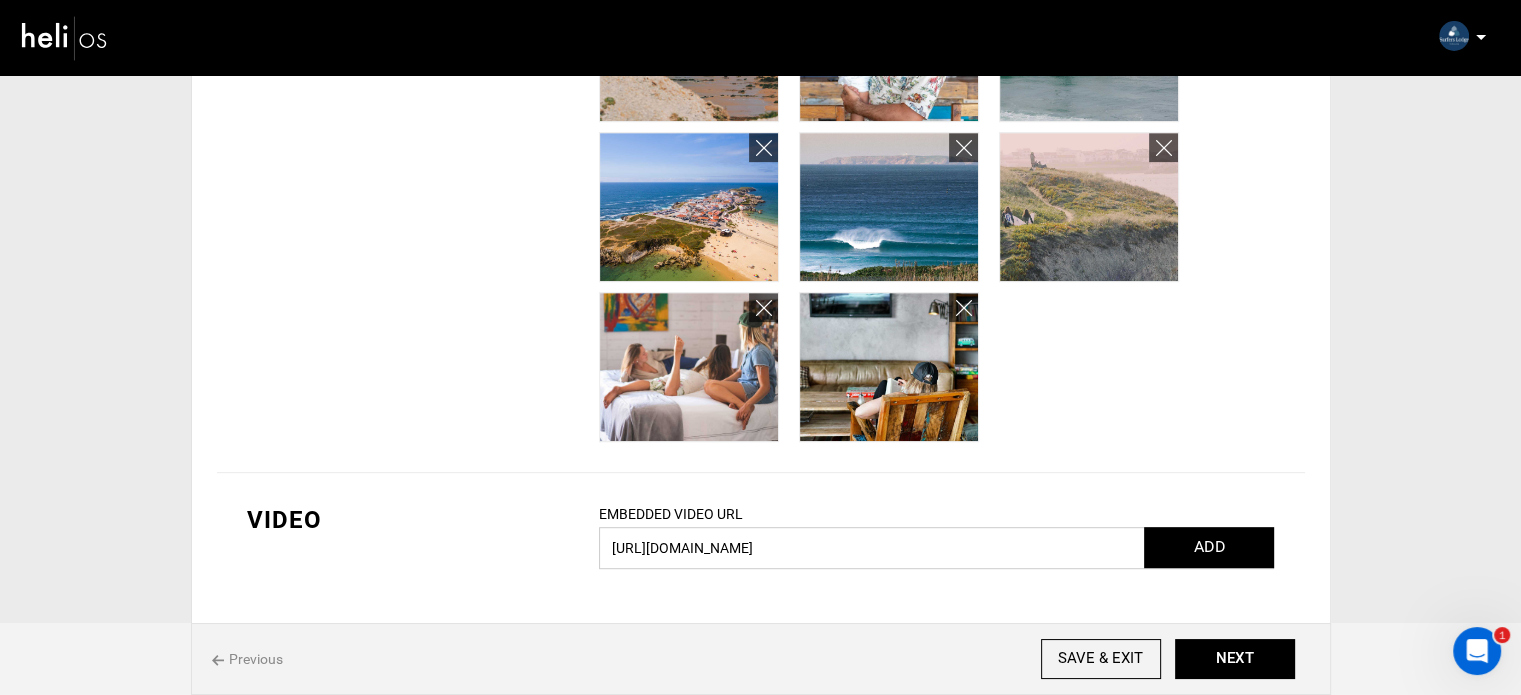 type on "[URL][DOMAIN_NAME]" 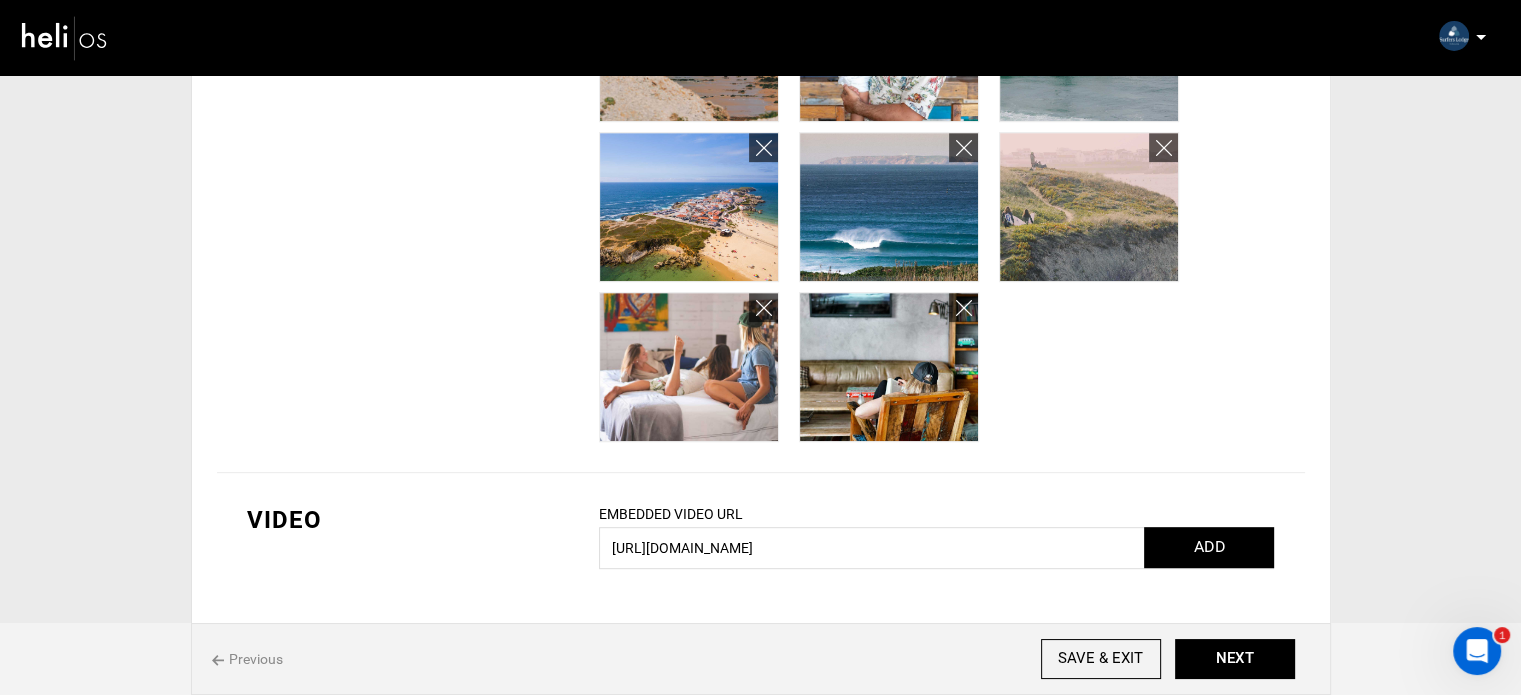 click on "ADD" at bounding box center (1209, 547) 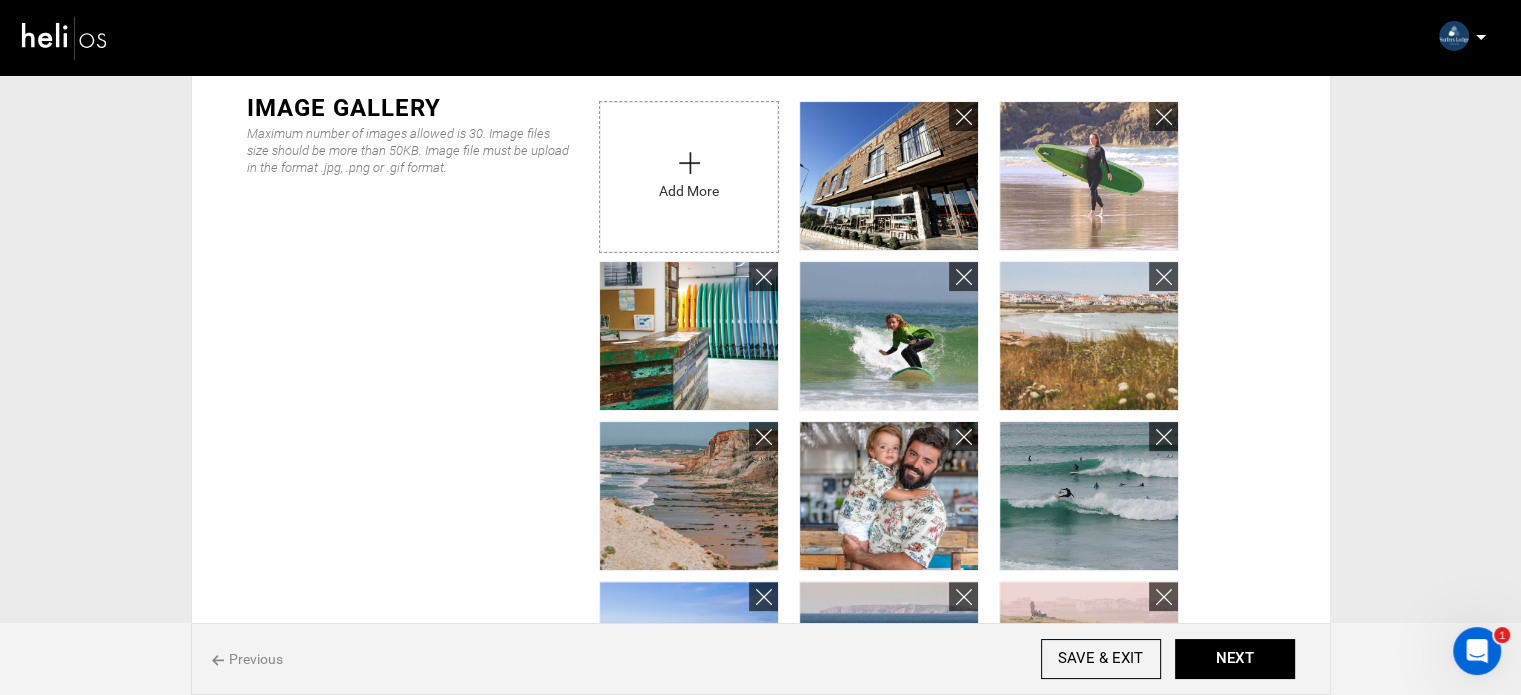 scroll, scrollTop: 0, scrollLeft: 0, axis: both 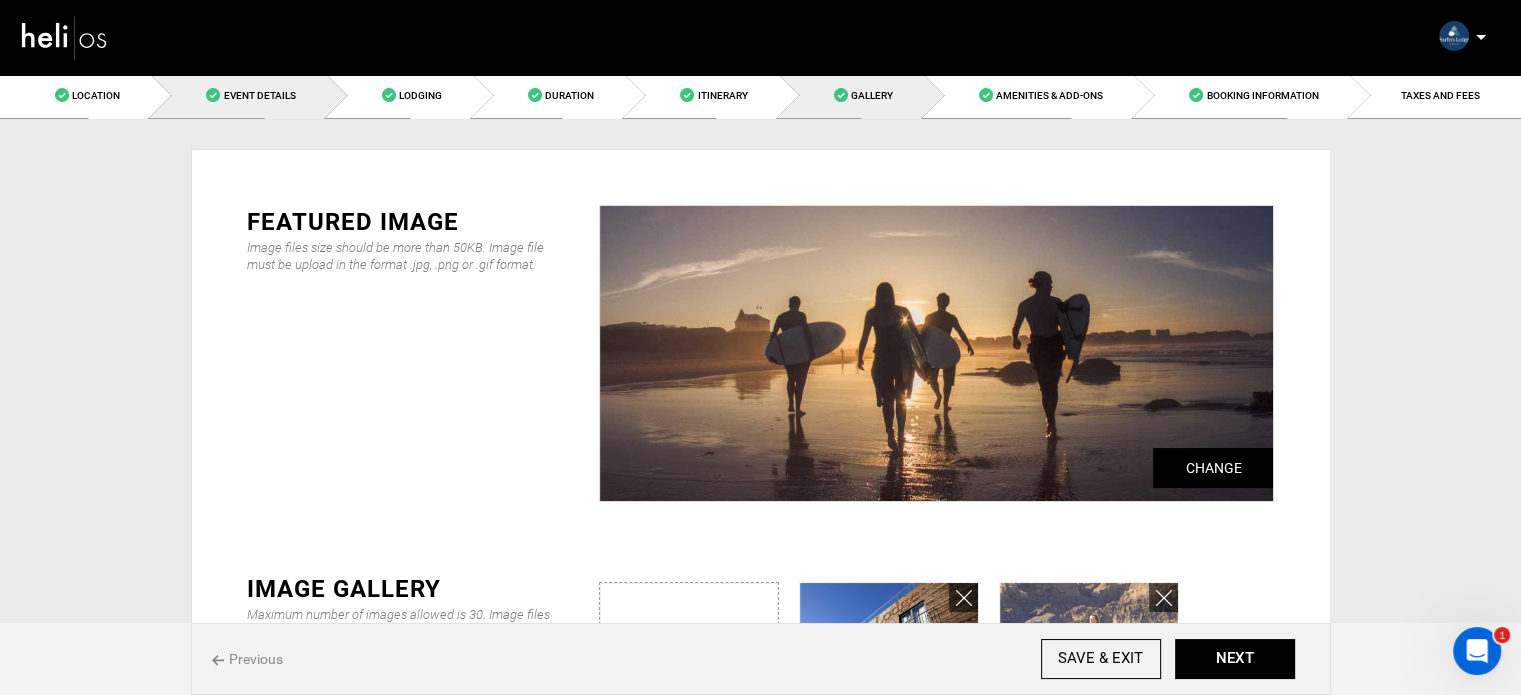 click on "Event Details" at bounding box center (259, 95) 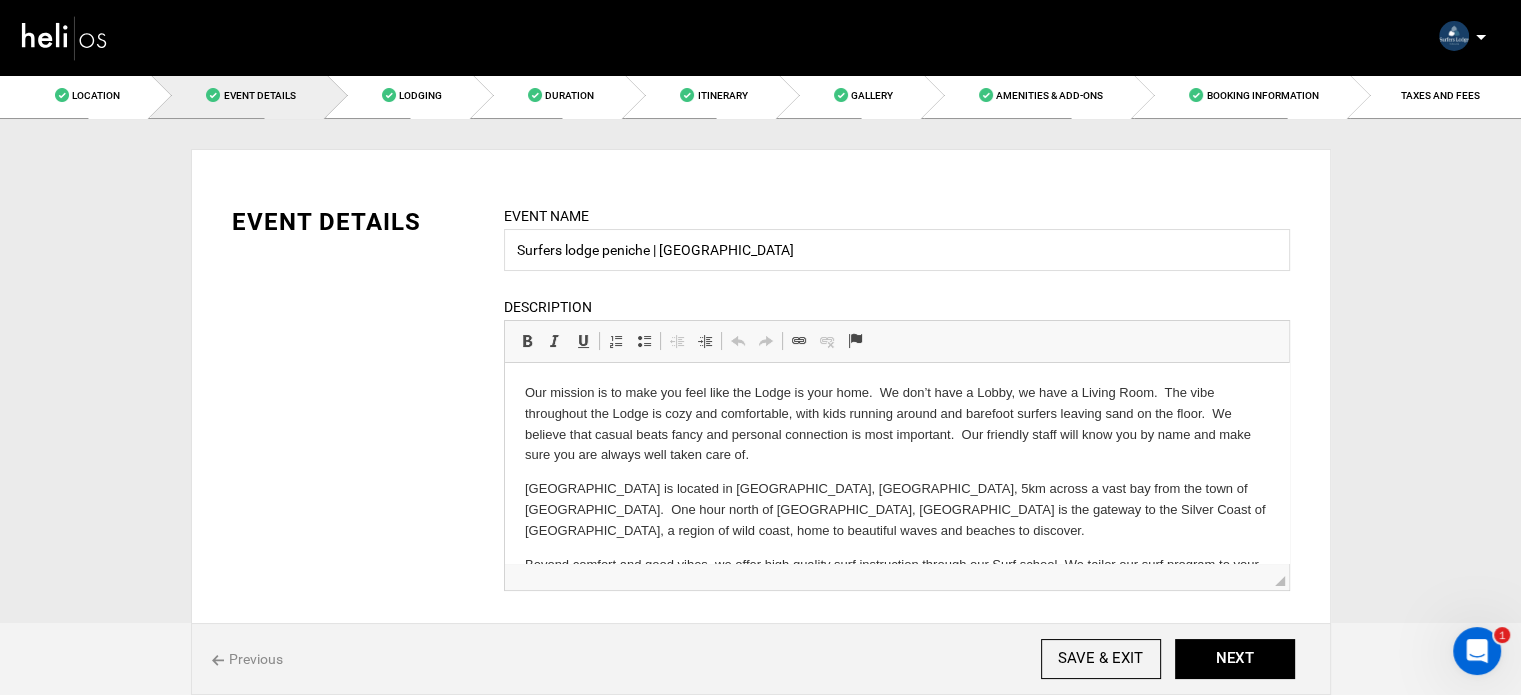 scroll, scrollTop: 74, scrollLeft: 0, axis: vertical 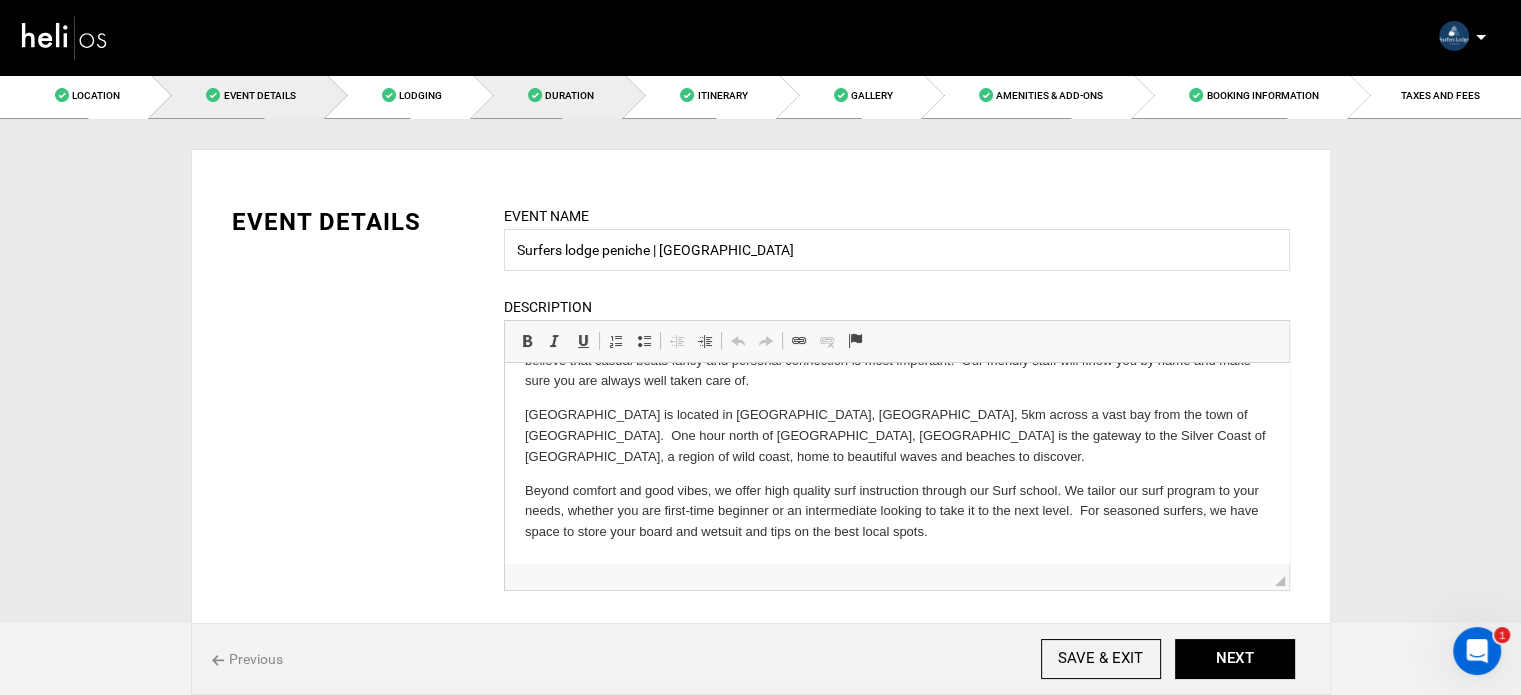 click on "Duration" at bounding box center (549, 95) 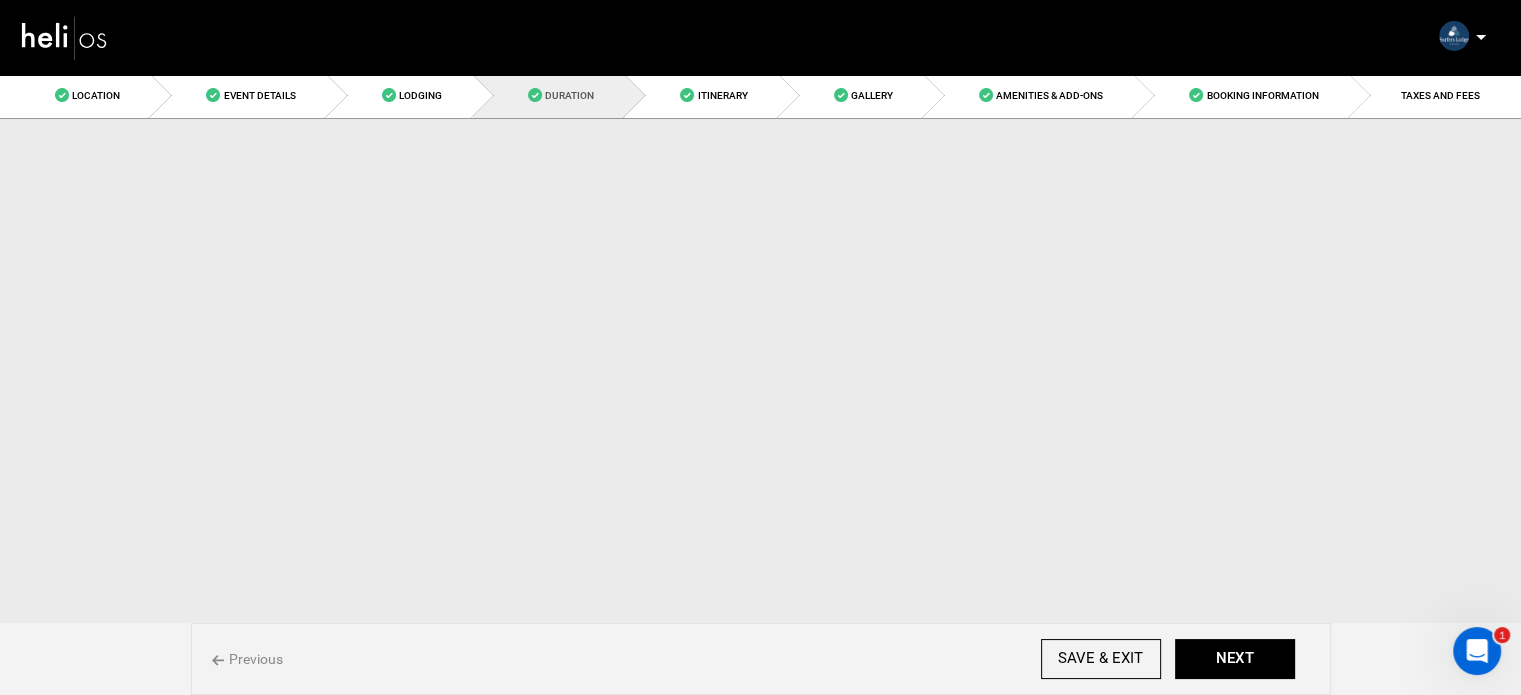 scroll, scrollTop: 0, scrollLeft: 0, axis: both 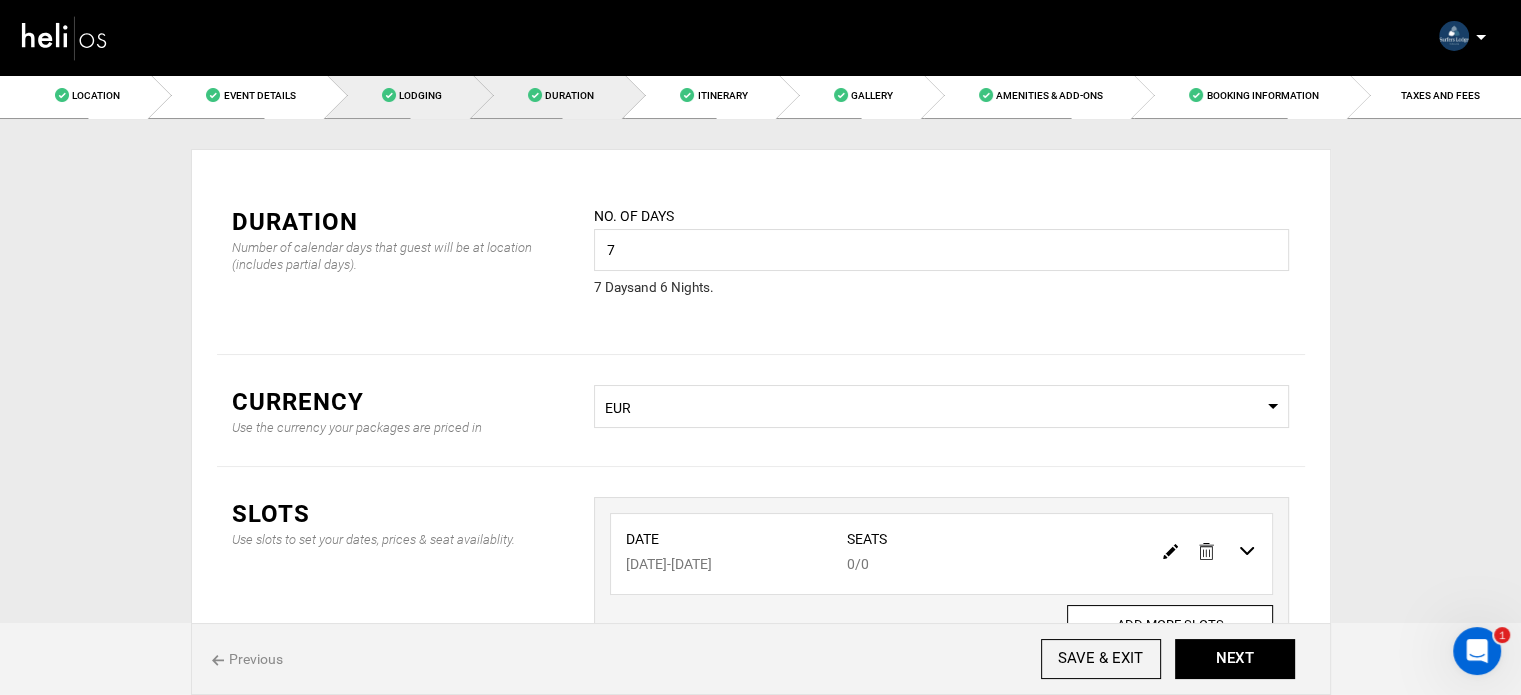 click on "Lodging" at bounding box center (400, 95) 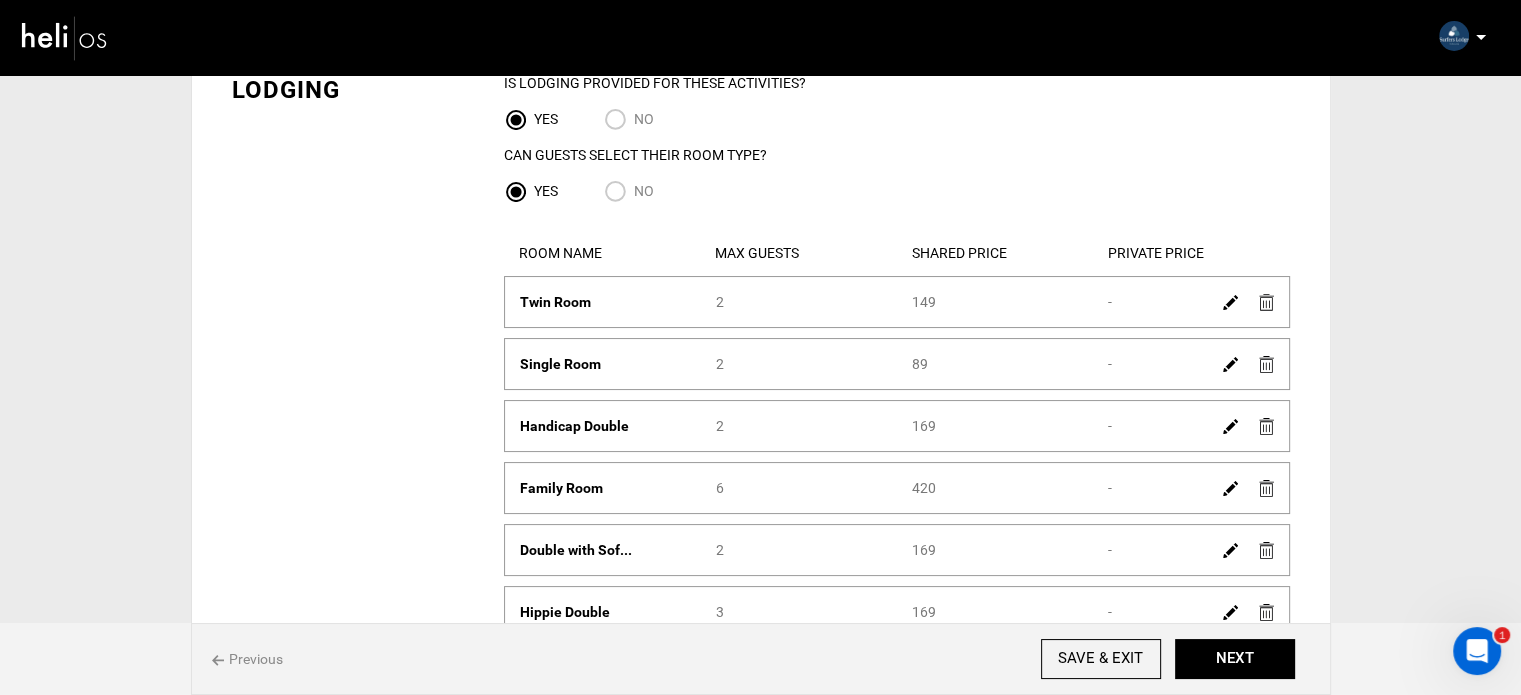scroll, scrollTop: 98, scrollLeft: 0, axis: vertical 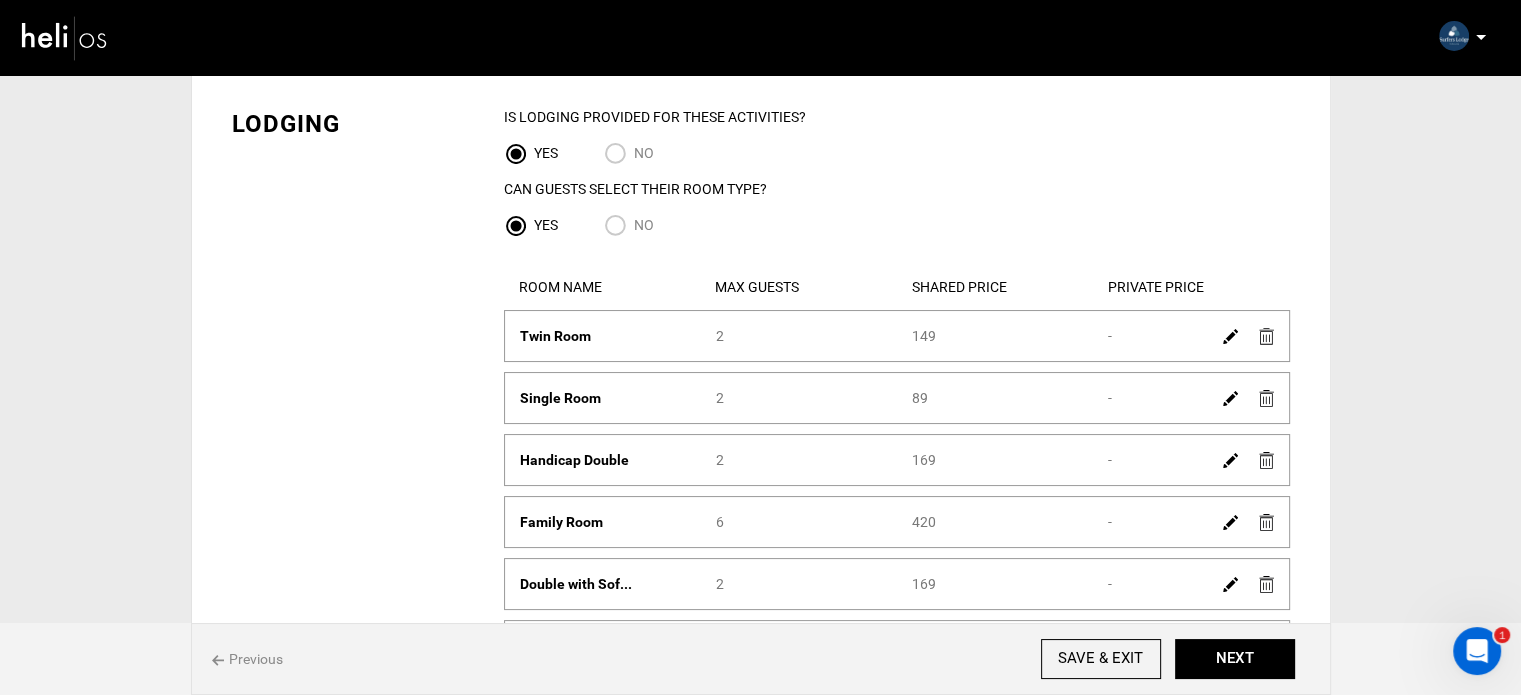 click at bounding box center [1230, 336] 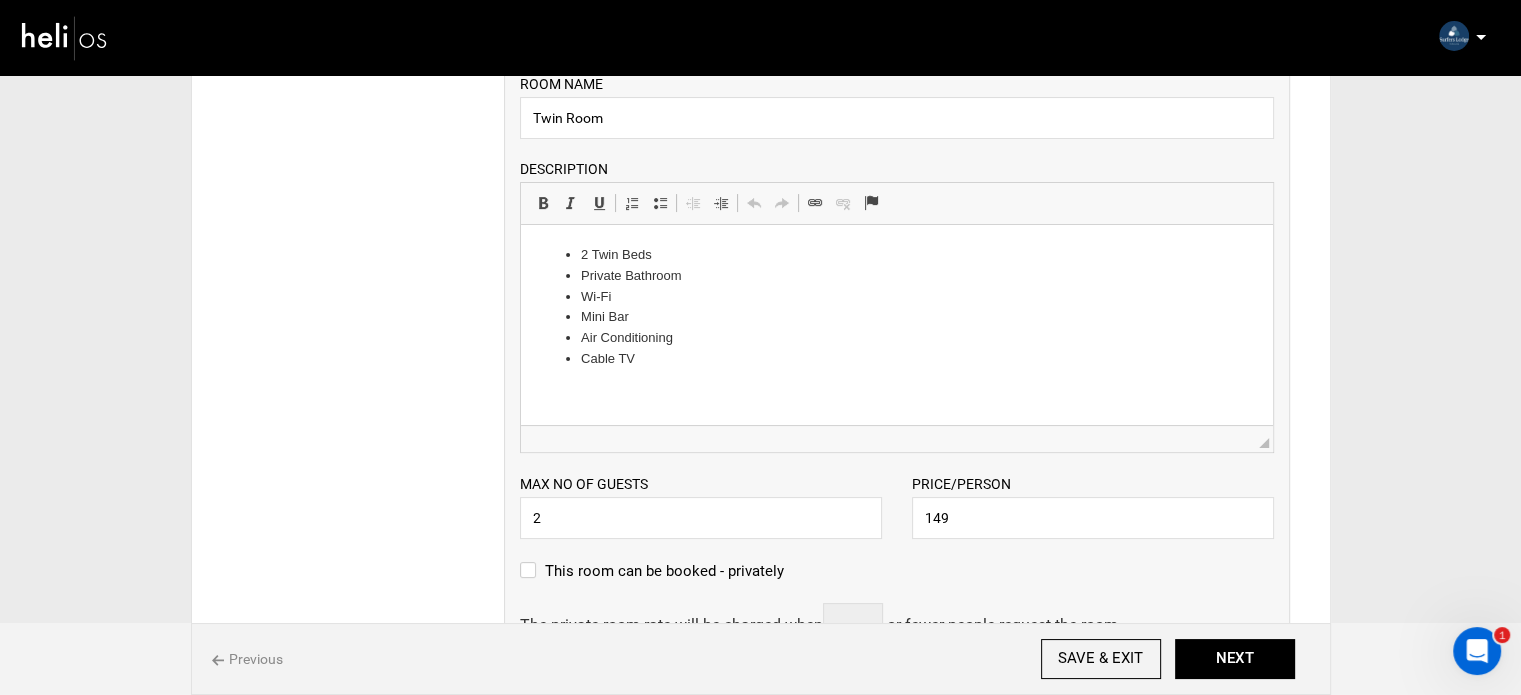 scroll, scrollTop: 698, scrollLeft: 0, axis: vertical 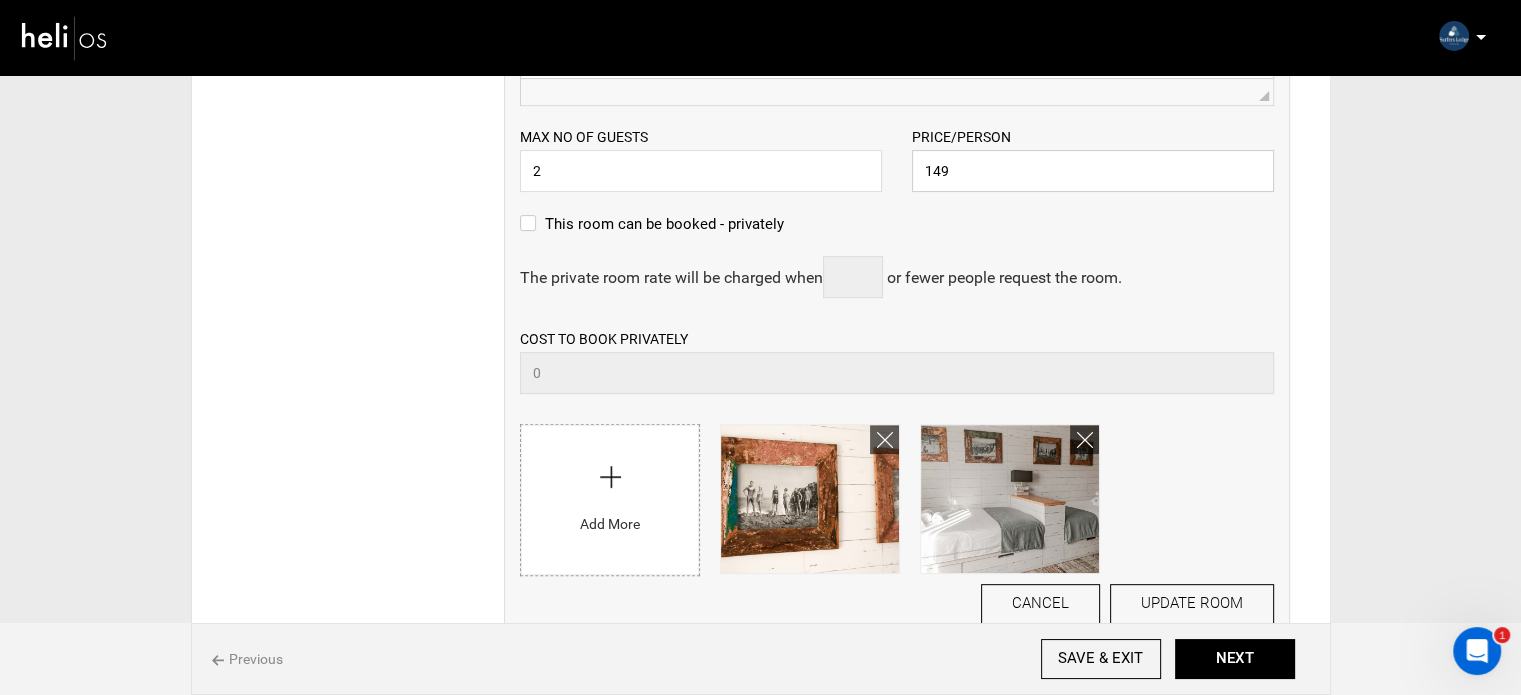drag, startPoint x: 962, startPoint y: 161, endPoint x: 890, endPoint y: 156, distance: 72.1734 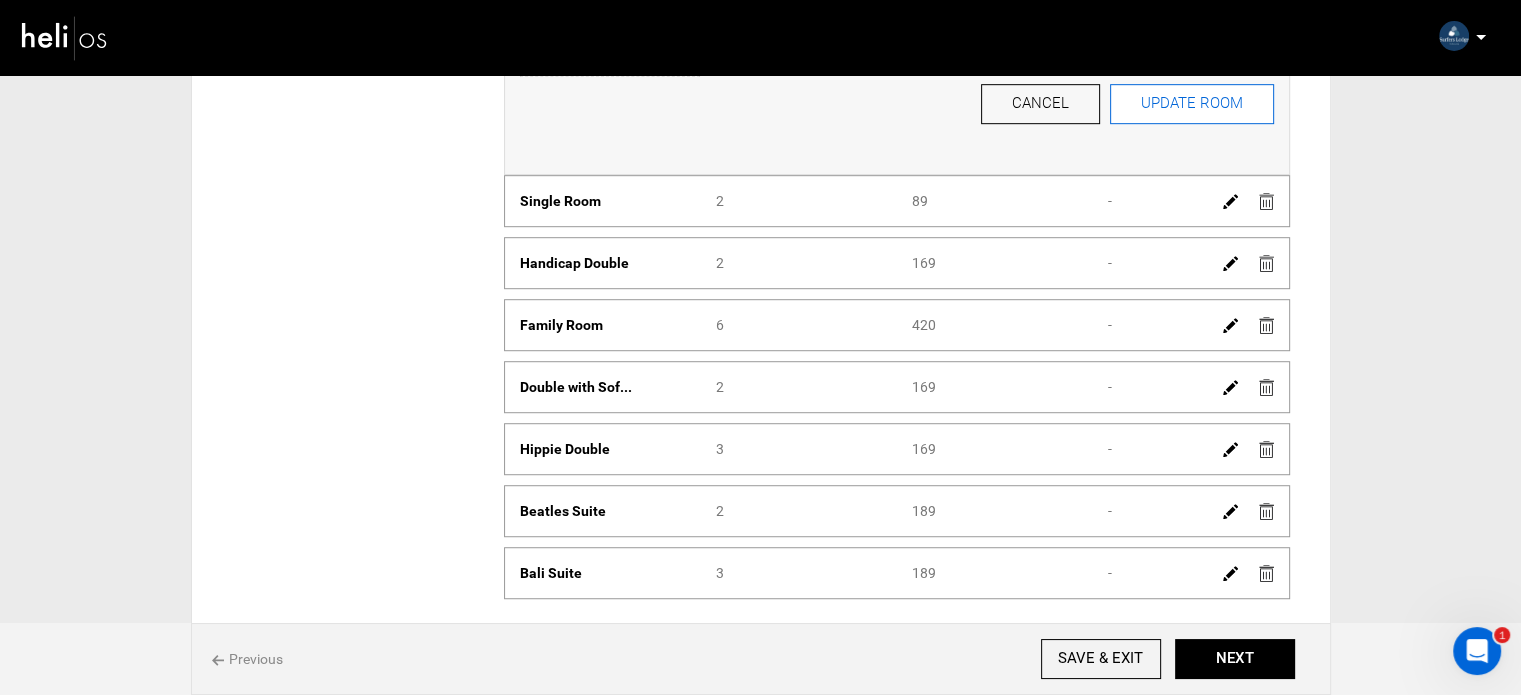 type on "894" 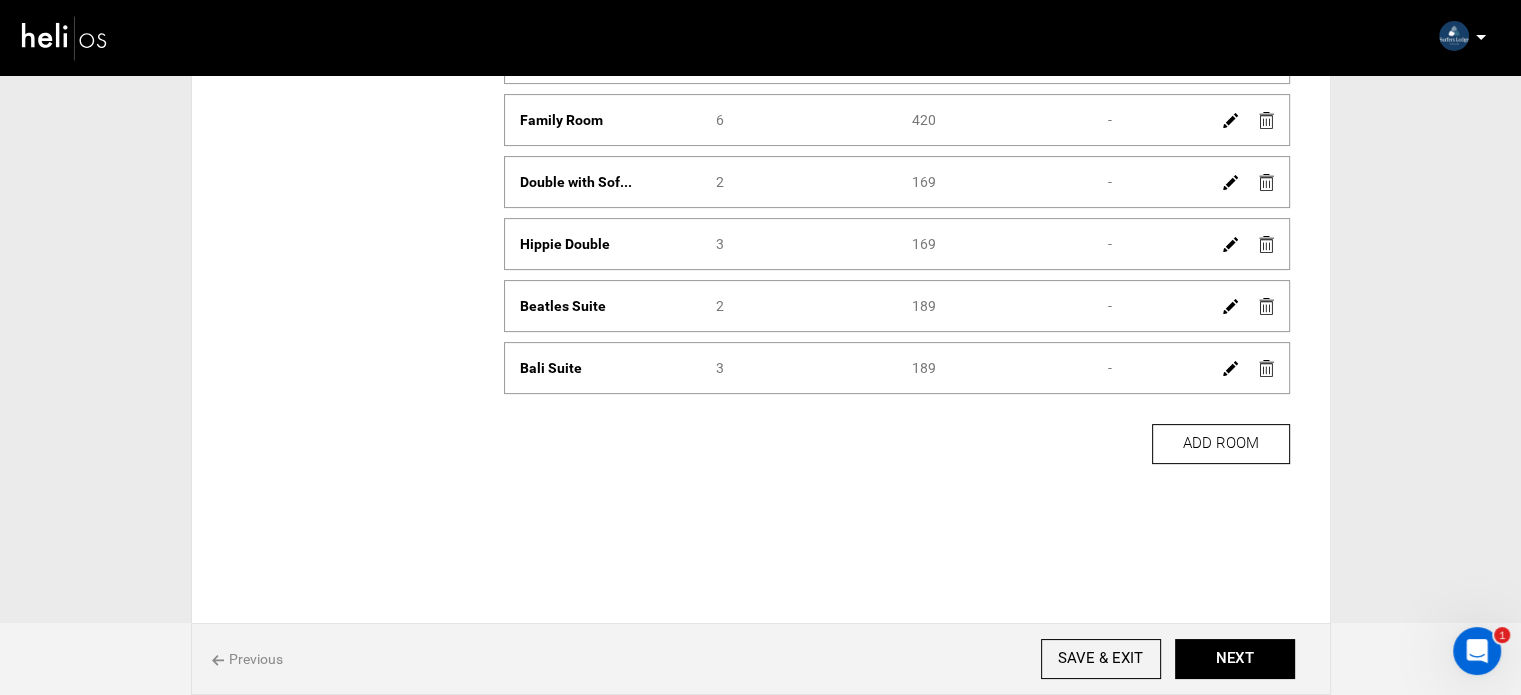 scroll, scrollTop: 295, scrollLeft: 0, axis: vertical 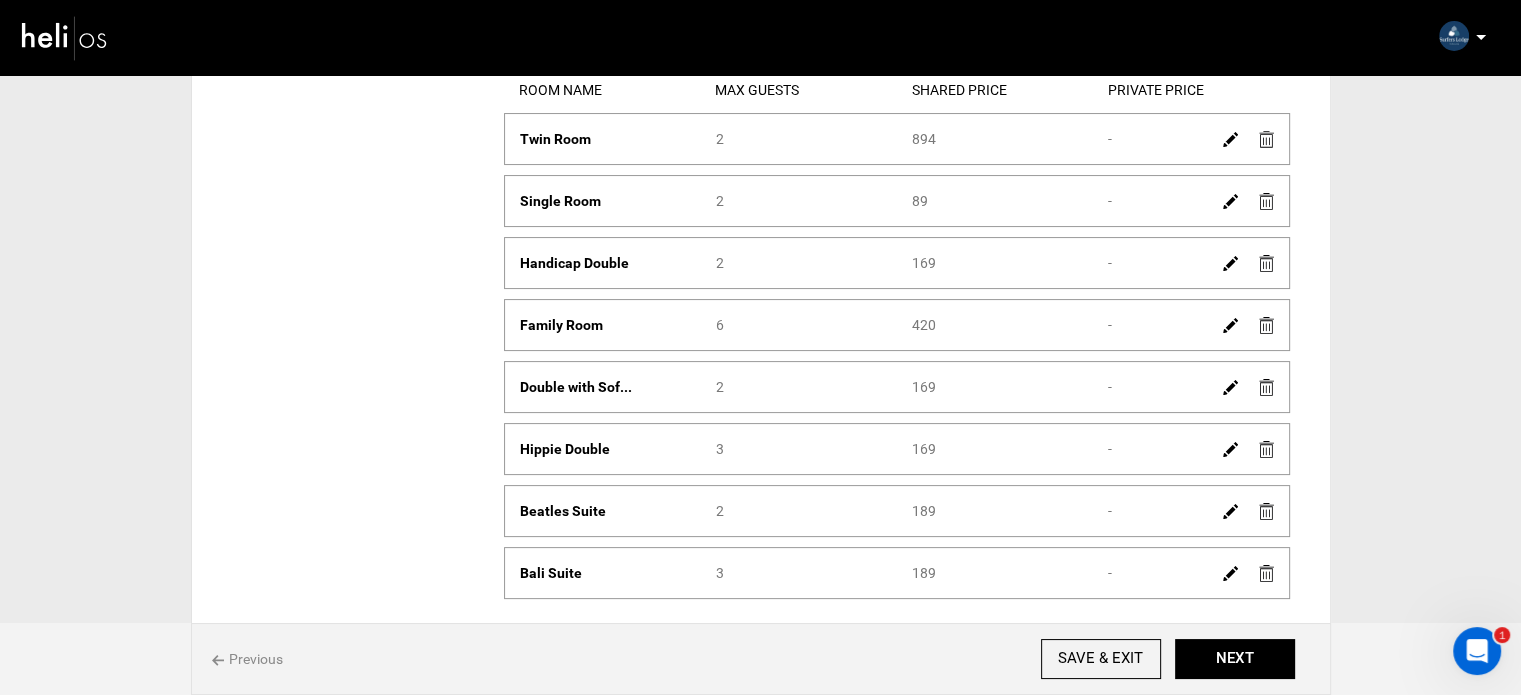 click at bounding box center [1230, 201] 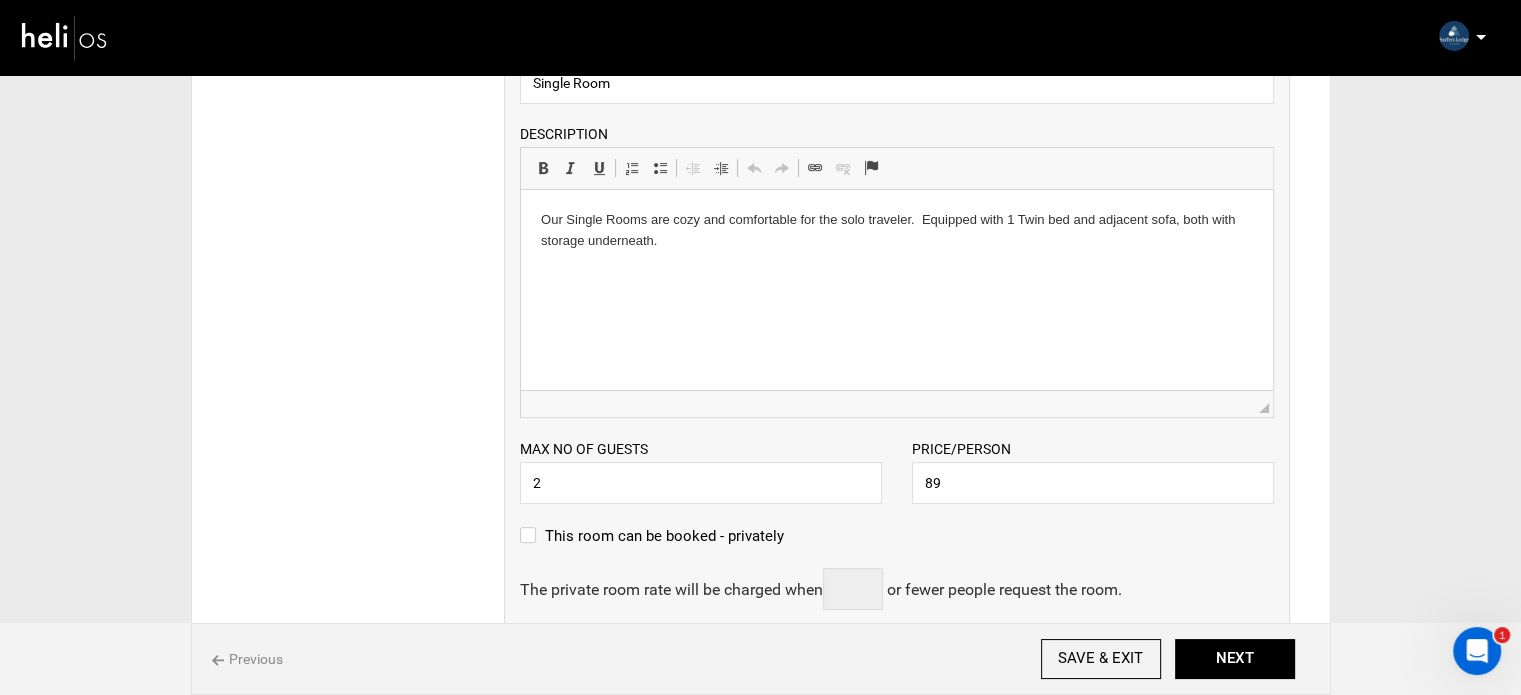 scroll, scrollTop: 795, scrollLeft: 0, axis: vertical 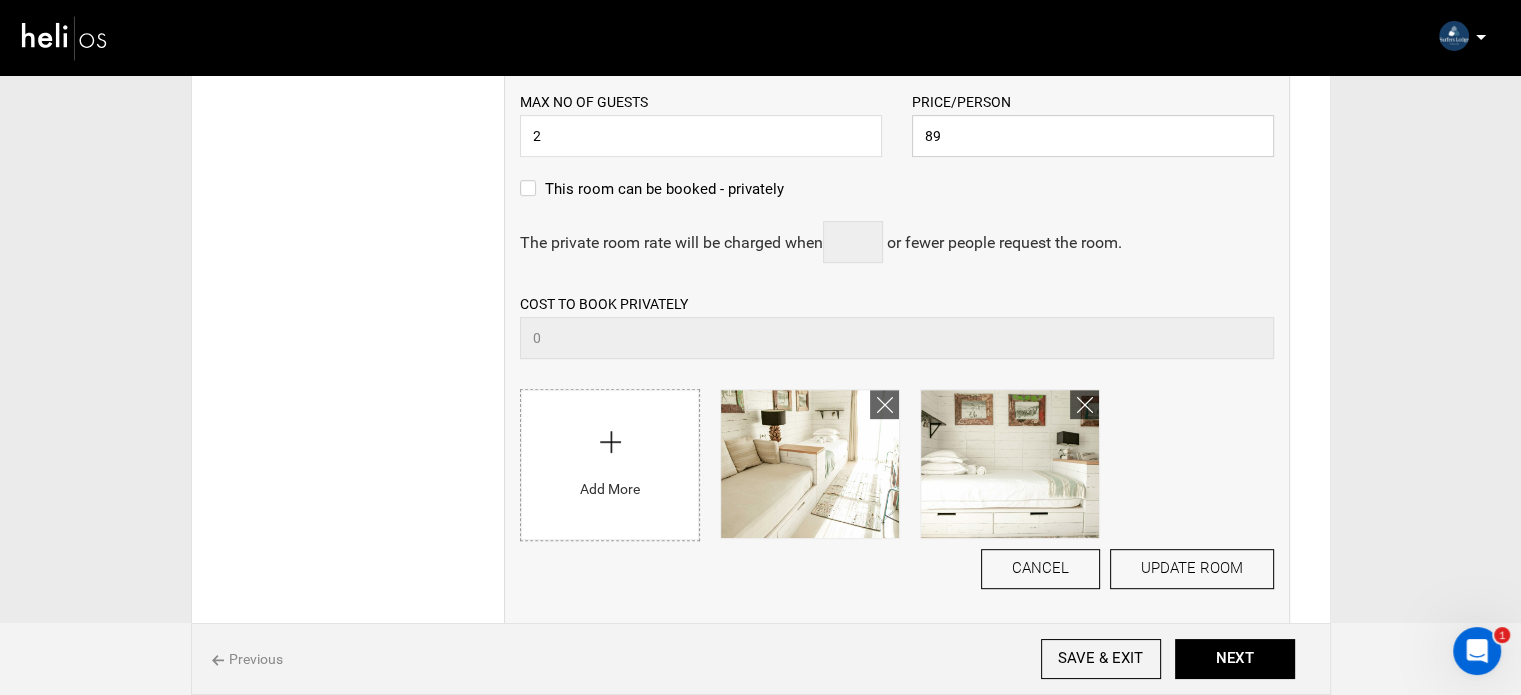 drag, startPoint x: 952, startPoint y: 126, endPoint x: 921, endPoint y: 127, distance: 31.016125 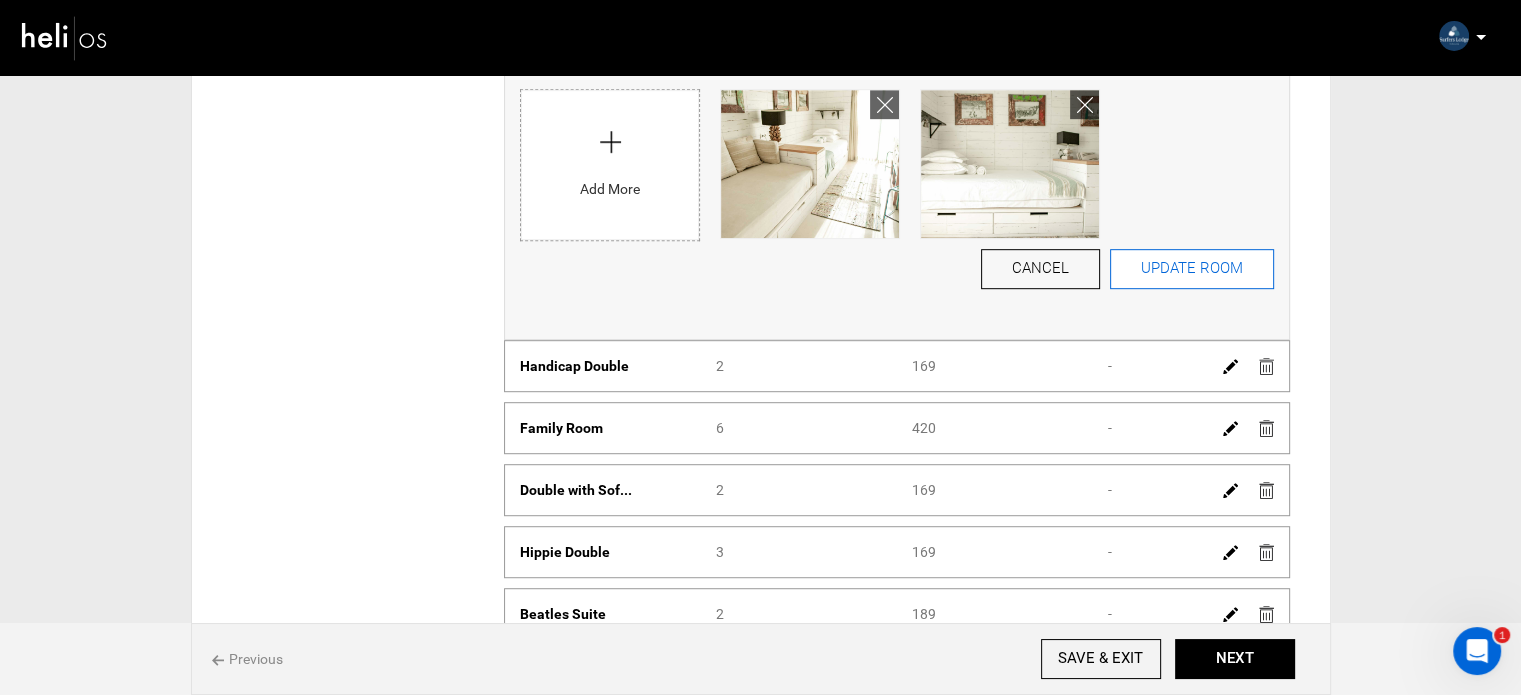 type on "534" 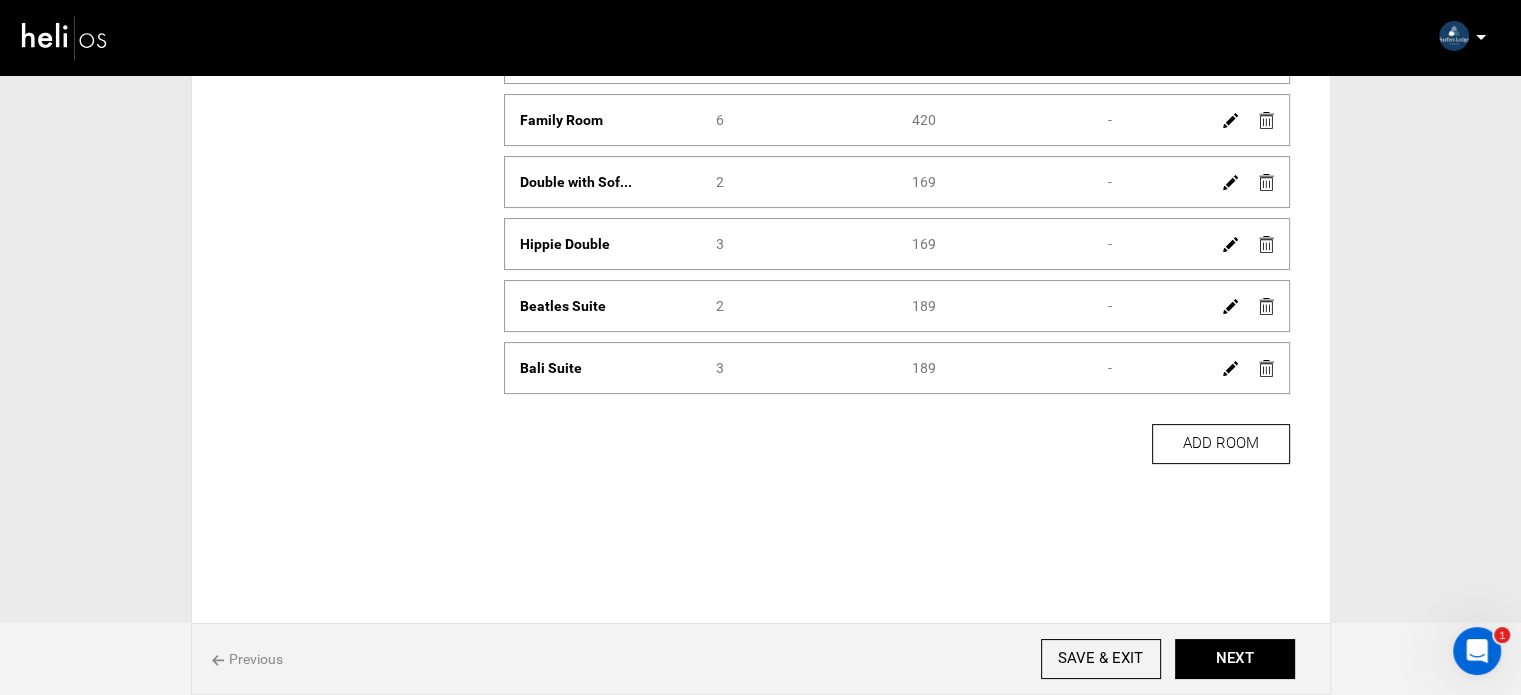 scroll, scrollTop: 192, scrollLeft: 0, axis: vertical 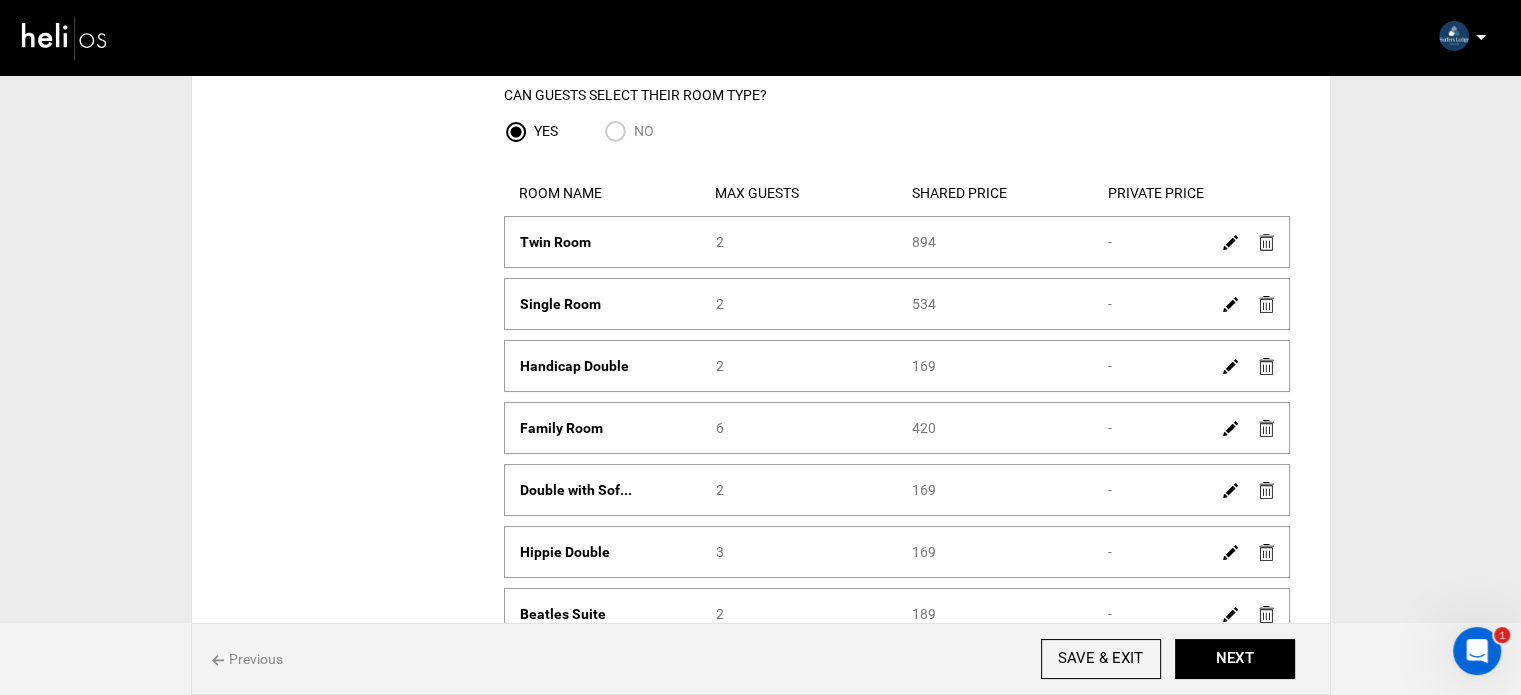 drag, startPoint x: 933, startPoint y: 363, endPoint x: 901, endPoint y: 361, distance: 32.06244 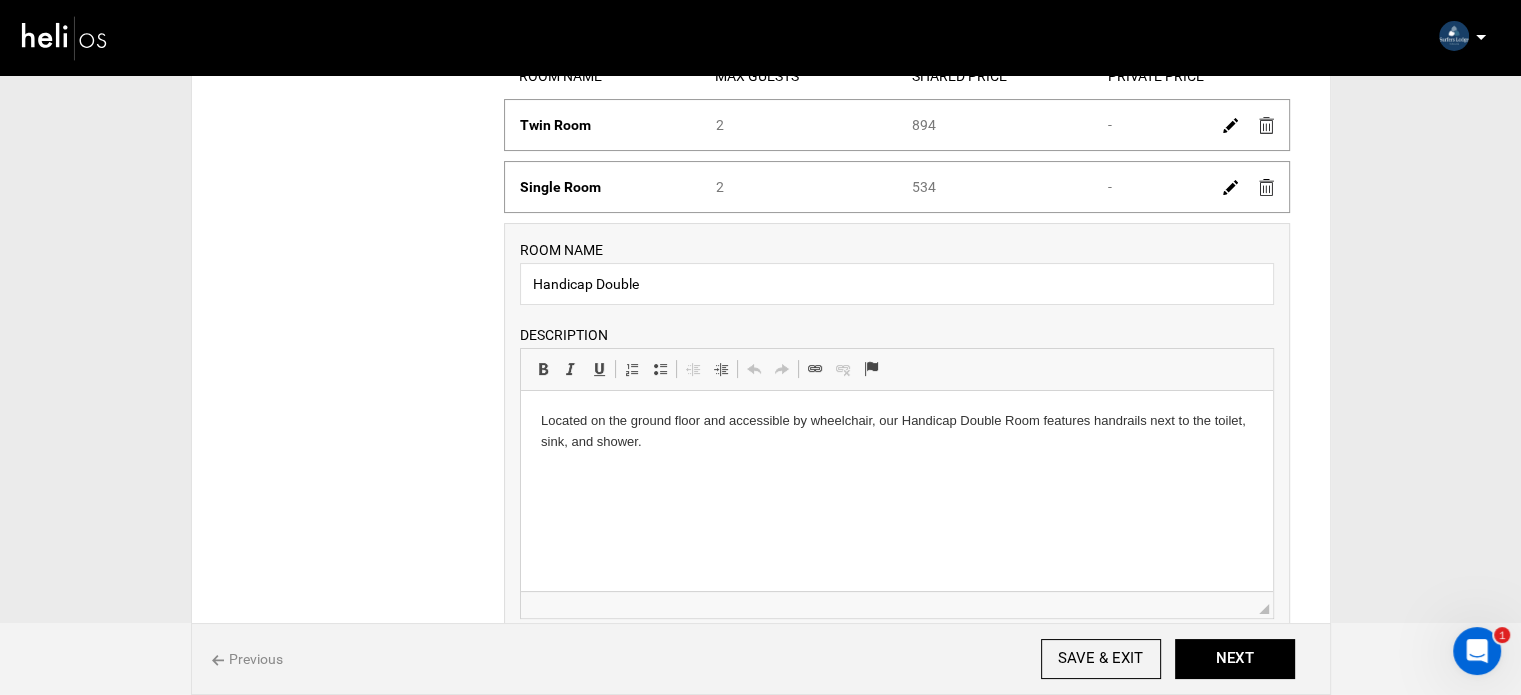 scroll, scrollTop: 492, scrollLeft: 0, axis: vertical 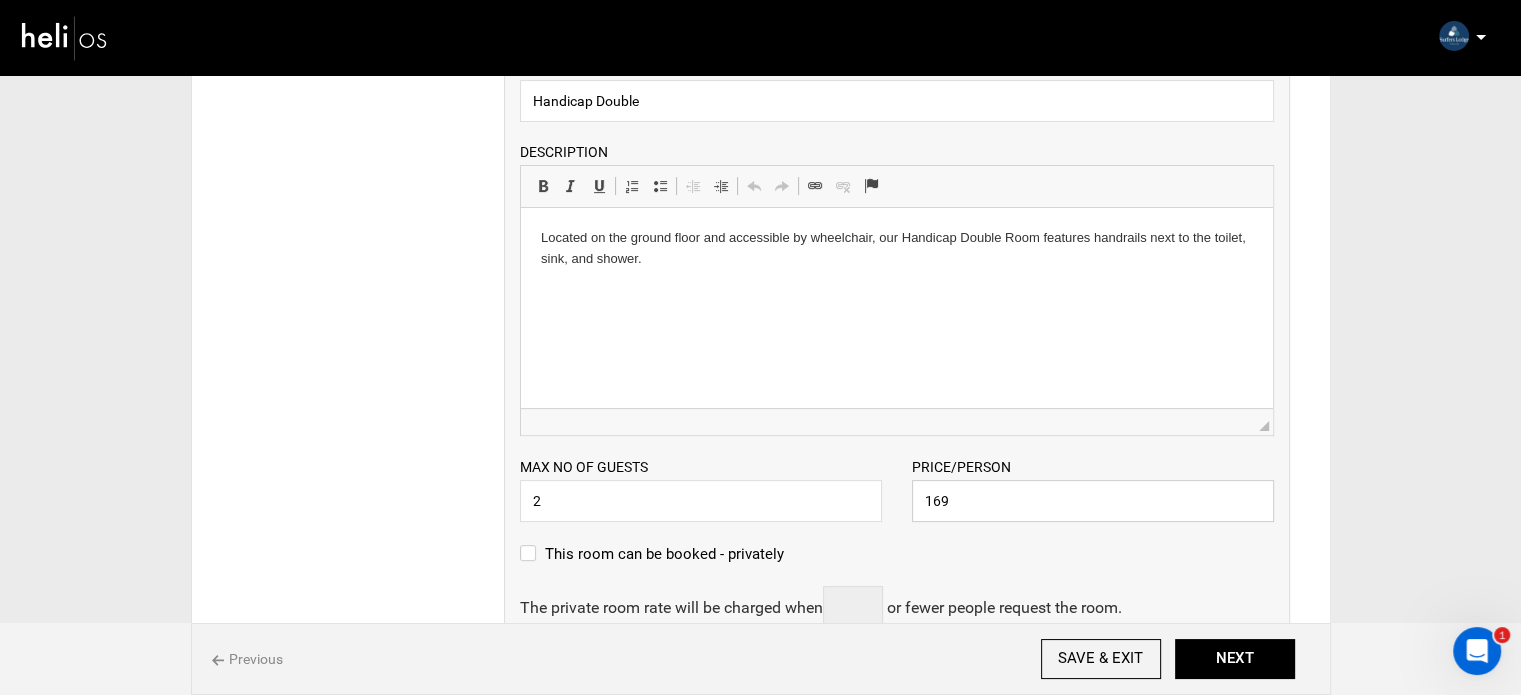 click on "Max no of guests
2
Please enter a valid Guest no.
Price/Person
169
Please enter a valid price." at bounding box center [897, 479] 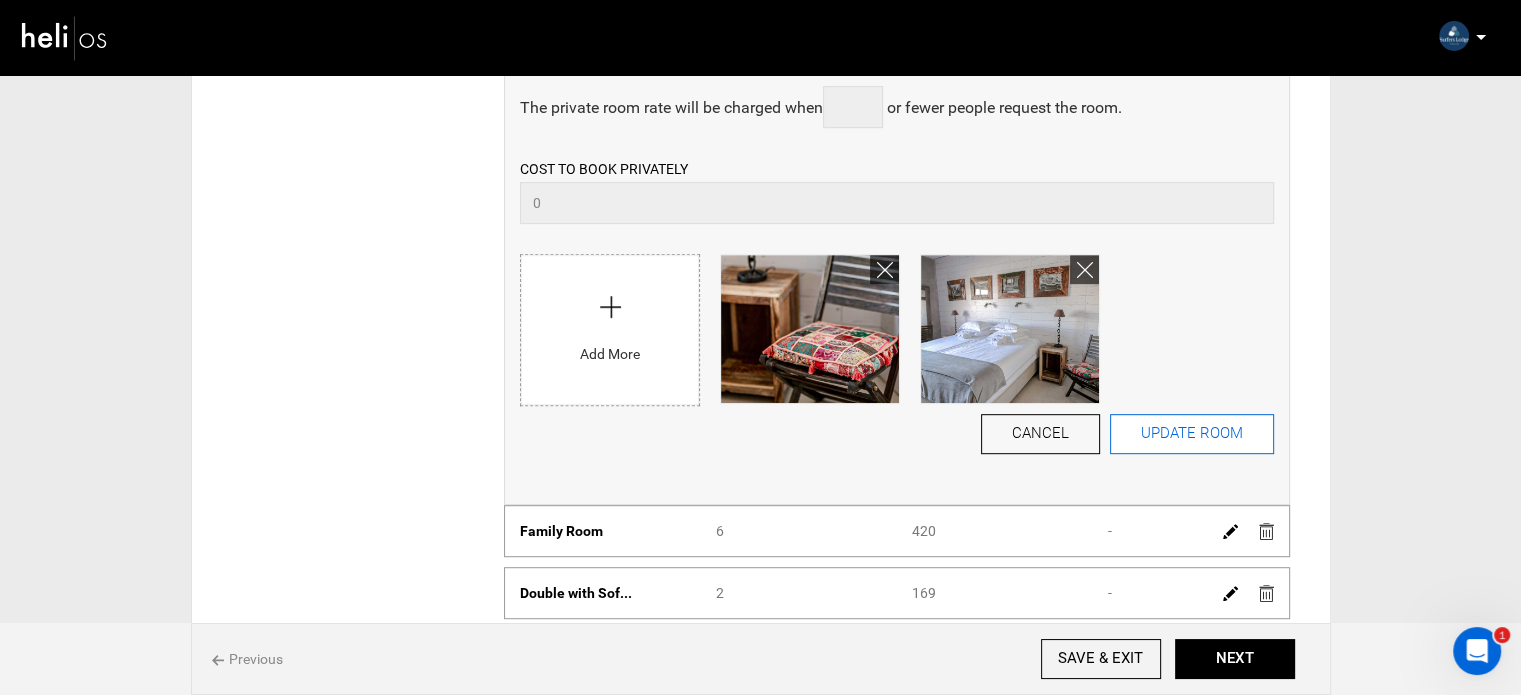 type on "1014" 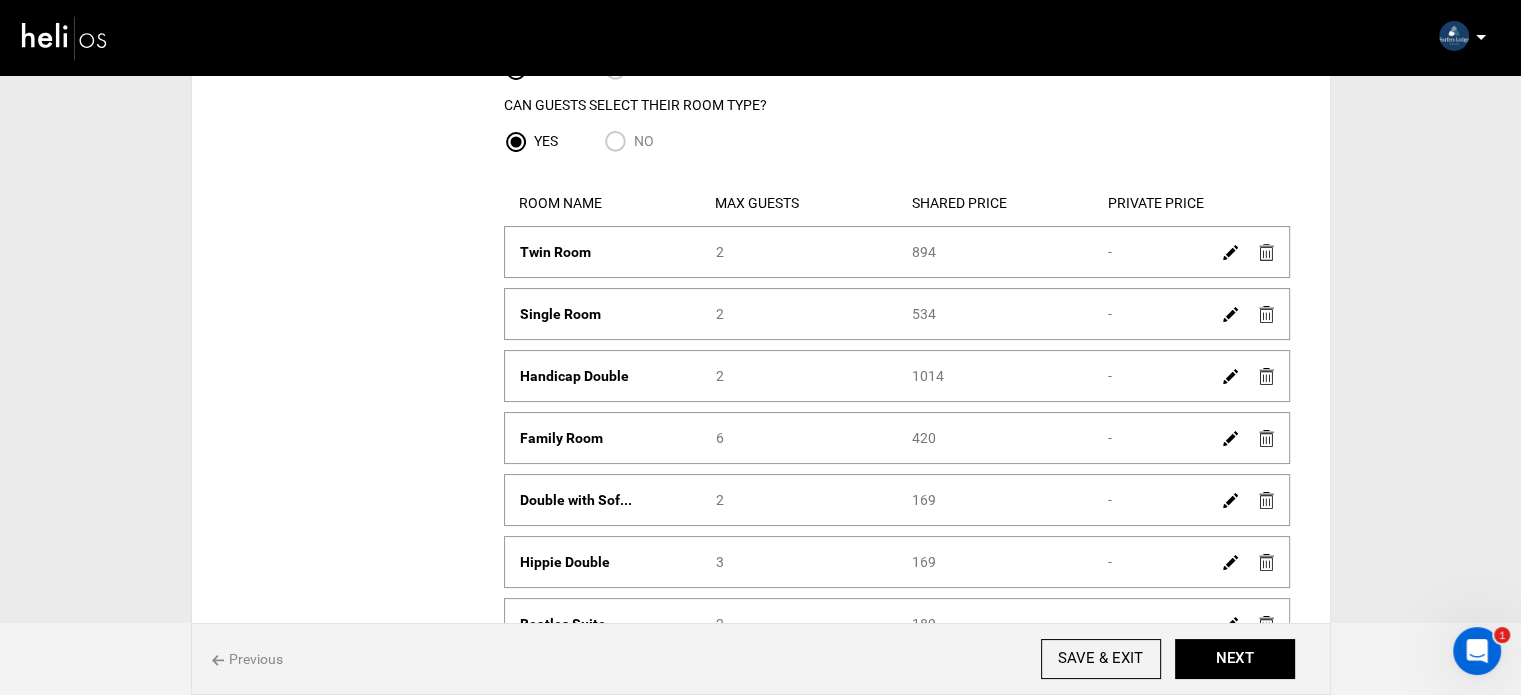 scroll, scrollTop: 288, scrollLeft: 0, axis: vertical 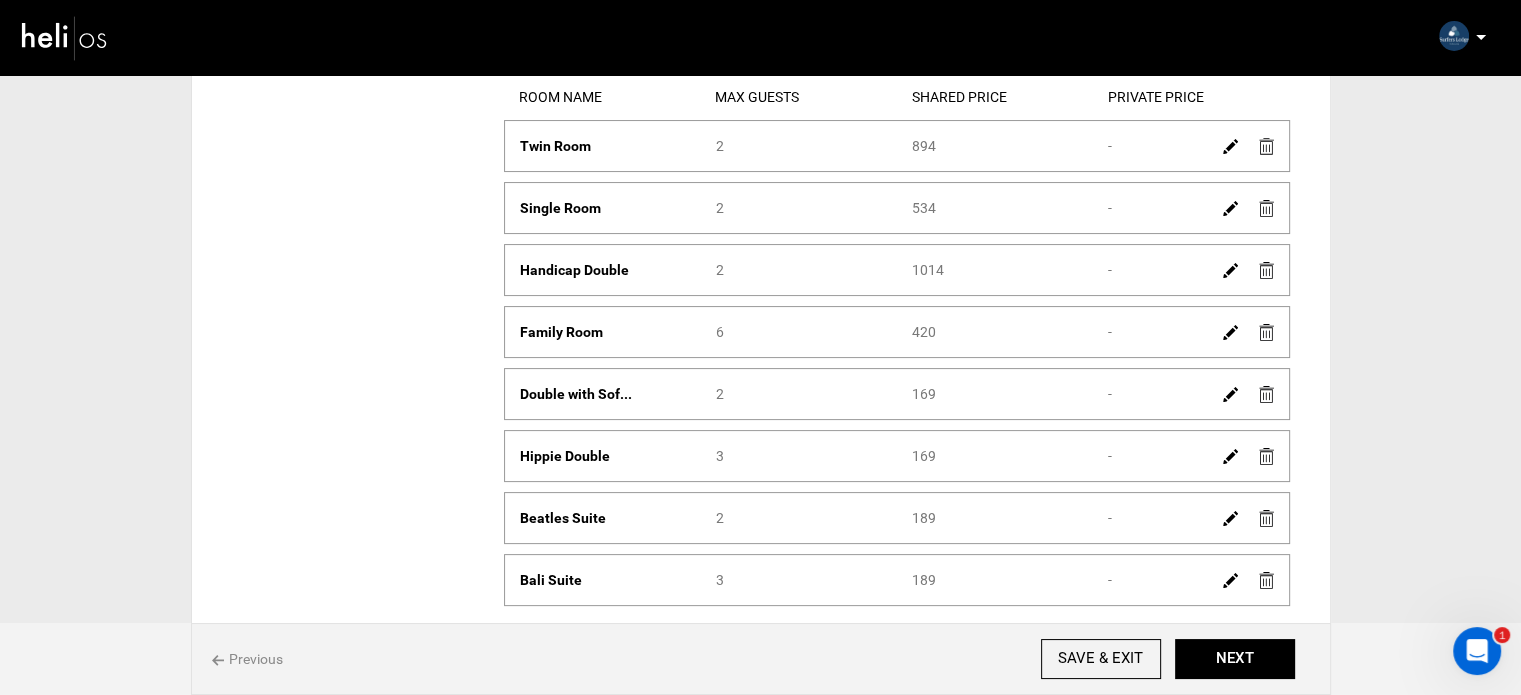 drag, startPoint x: 924, startPoint y: 330, endPoint x: 910, endPoint y: 330, distance: 14 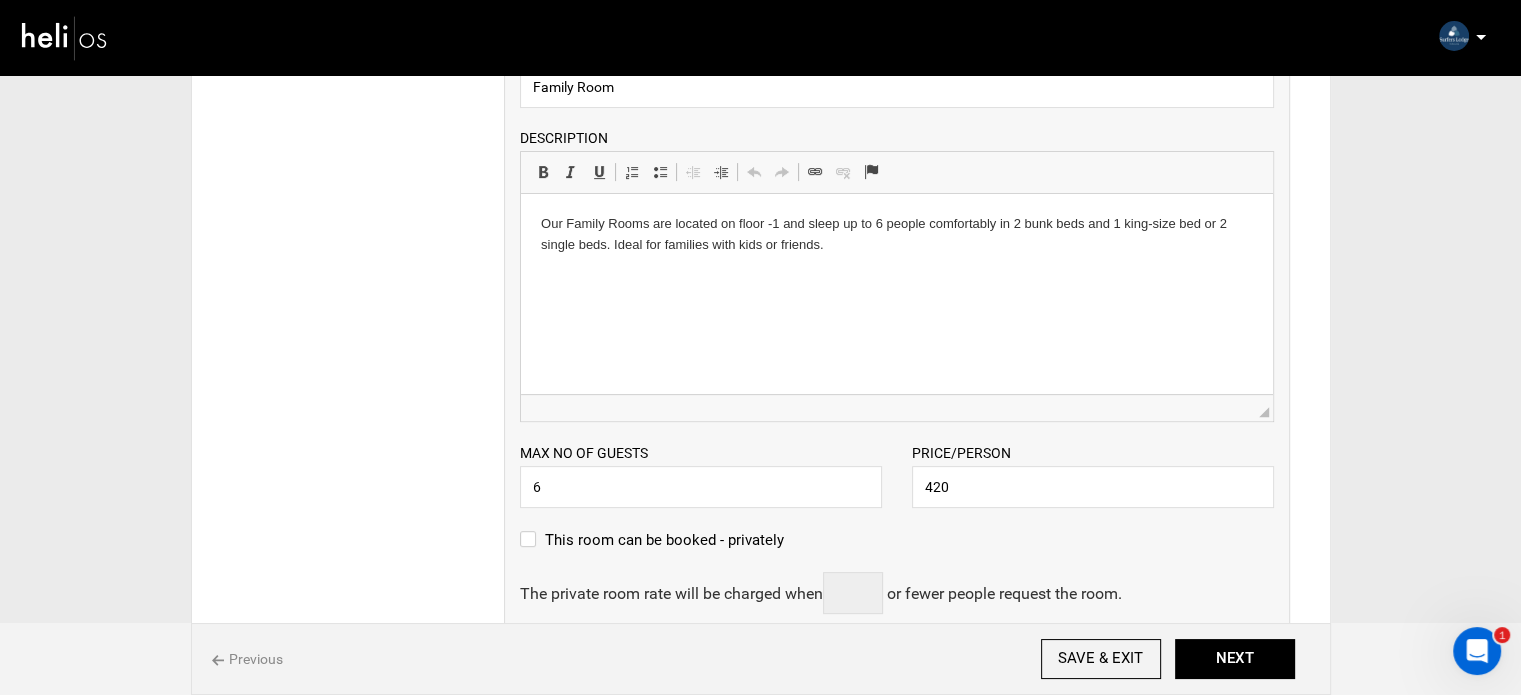 scroll, scrollTop: 588, scrollLeft: 0, axis: vertical 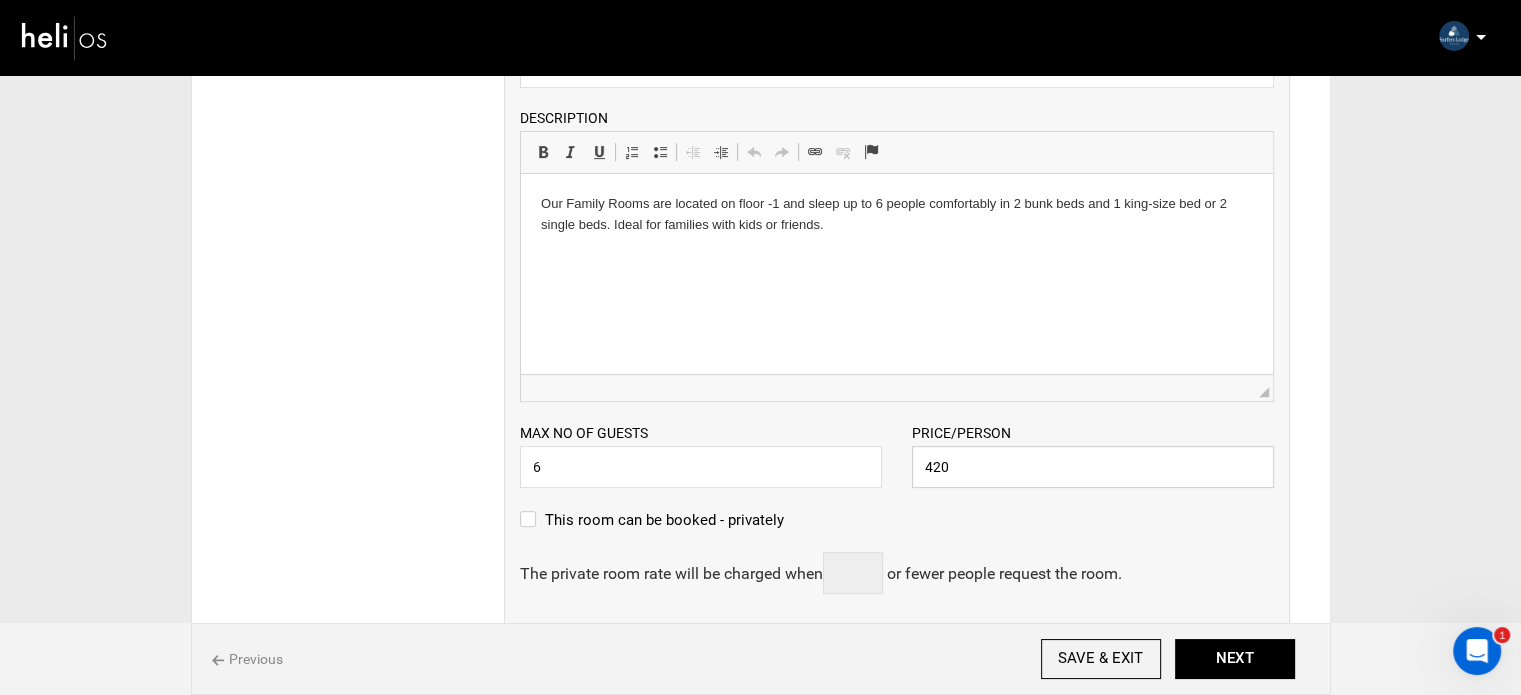 drag, startPoint x: 945, startPoint y: 459, endPoint x: 880, endPoint y: 447, distance: 66.09841 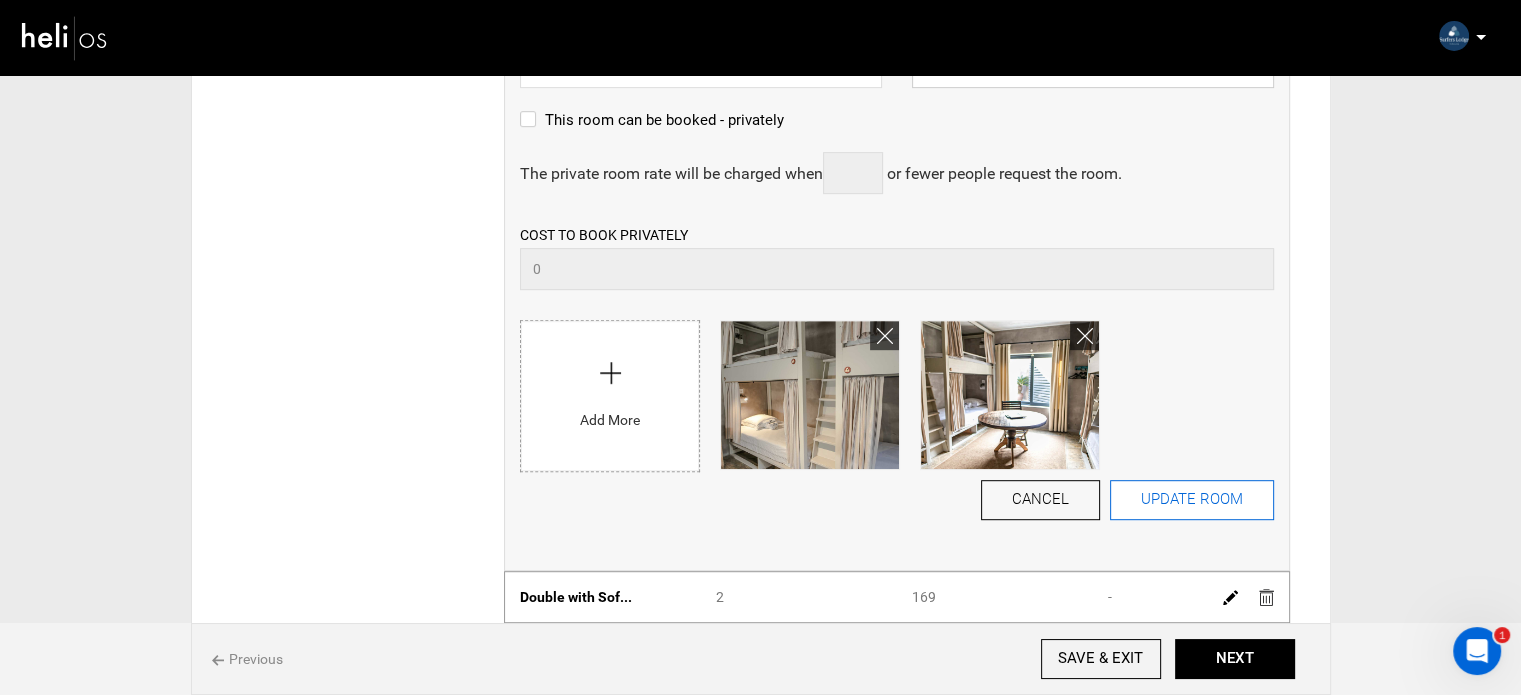 type on "2520" 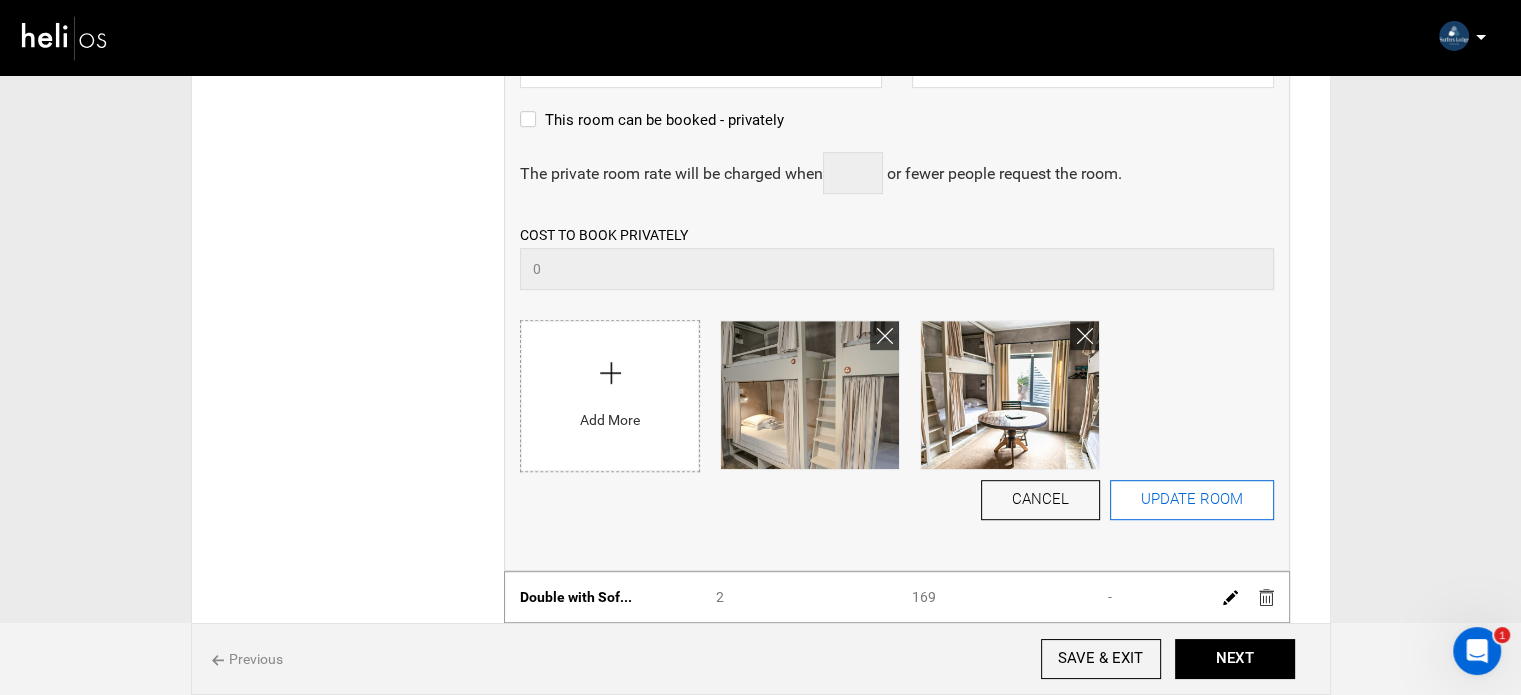 click on "UPDATE ROOM" at bounding box center [1192, 500] 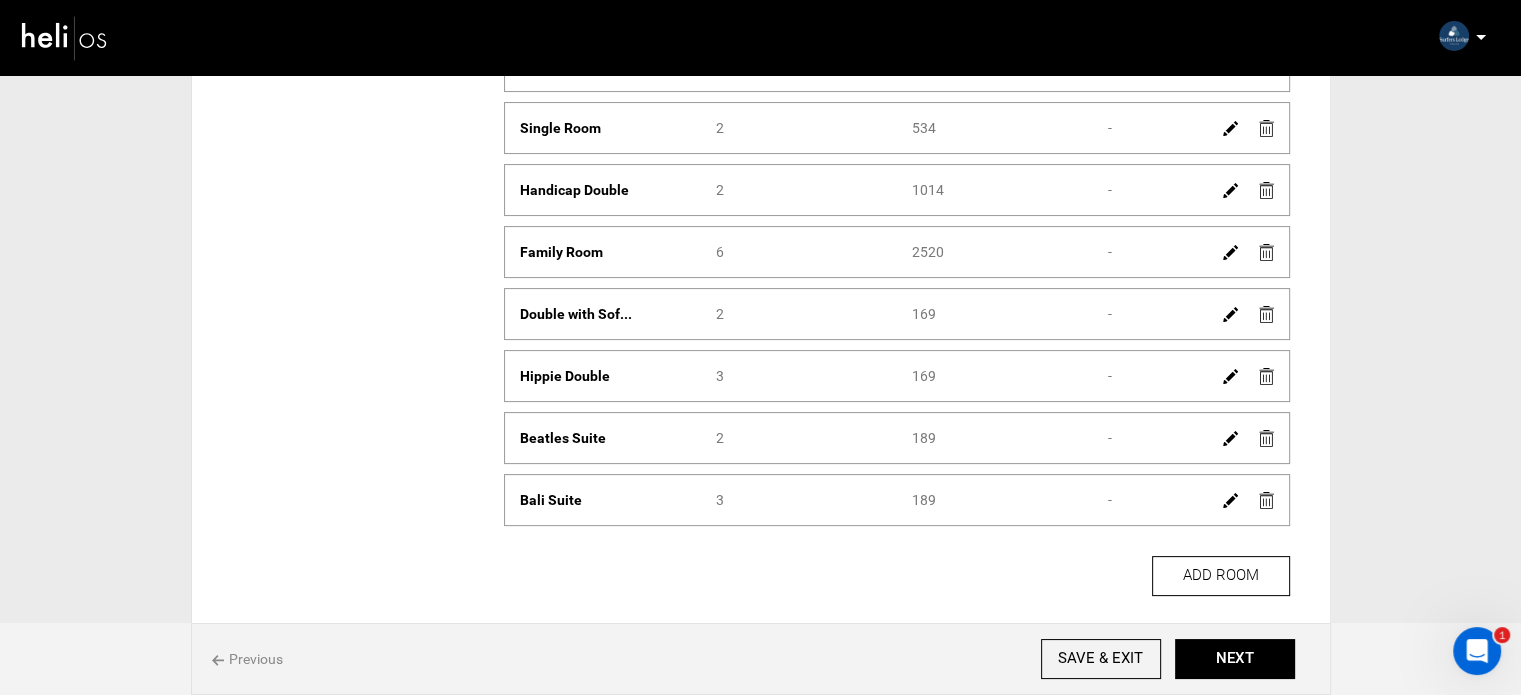 scroll, scrollTop: 384, scrollLeft: 0, axis: vertical 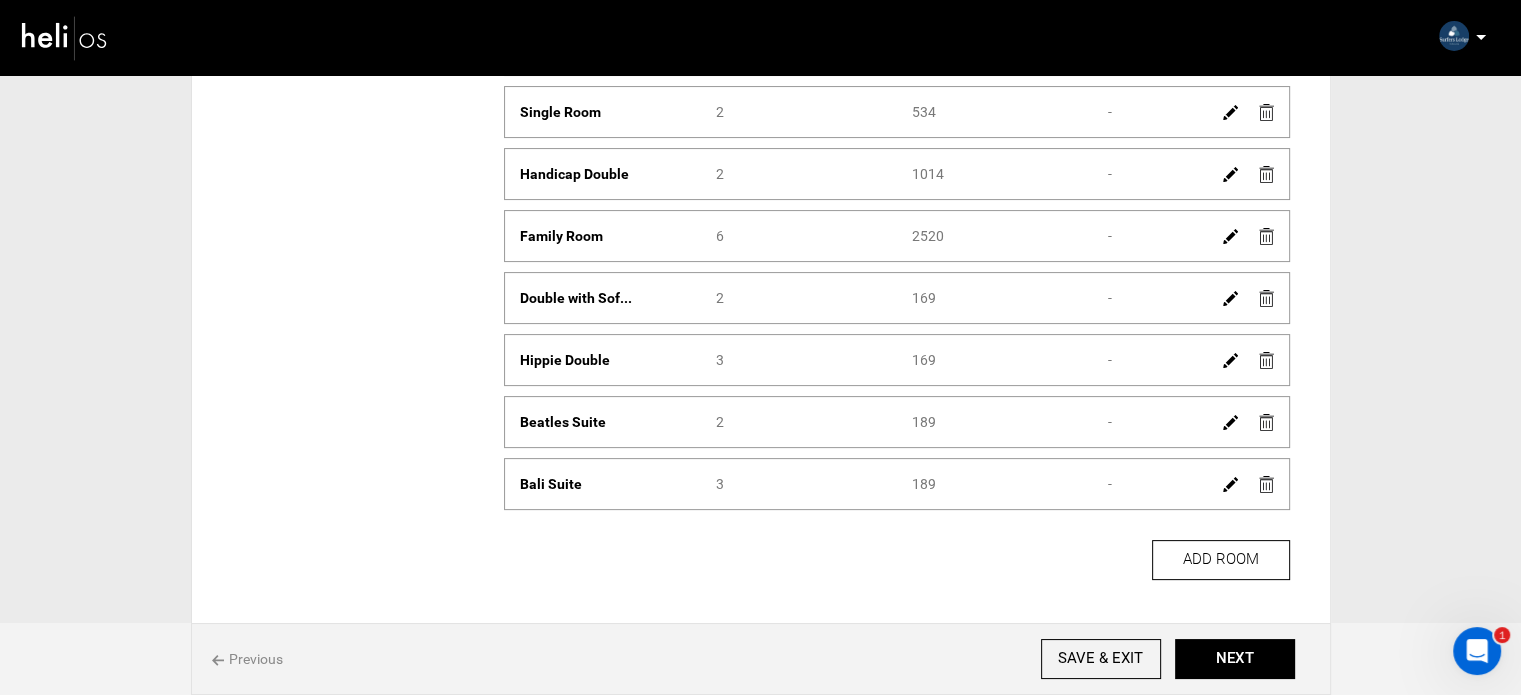 drag, startPoint x: 936, startPoint y: 296, endPoint x: 902, endPoint y: 283, distance: 36.40055 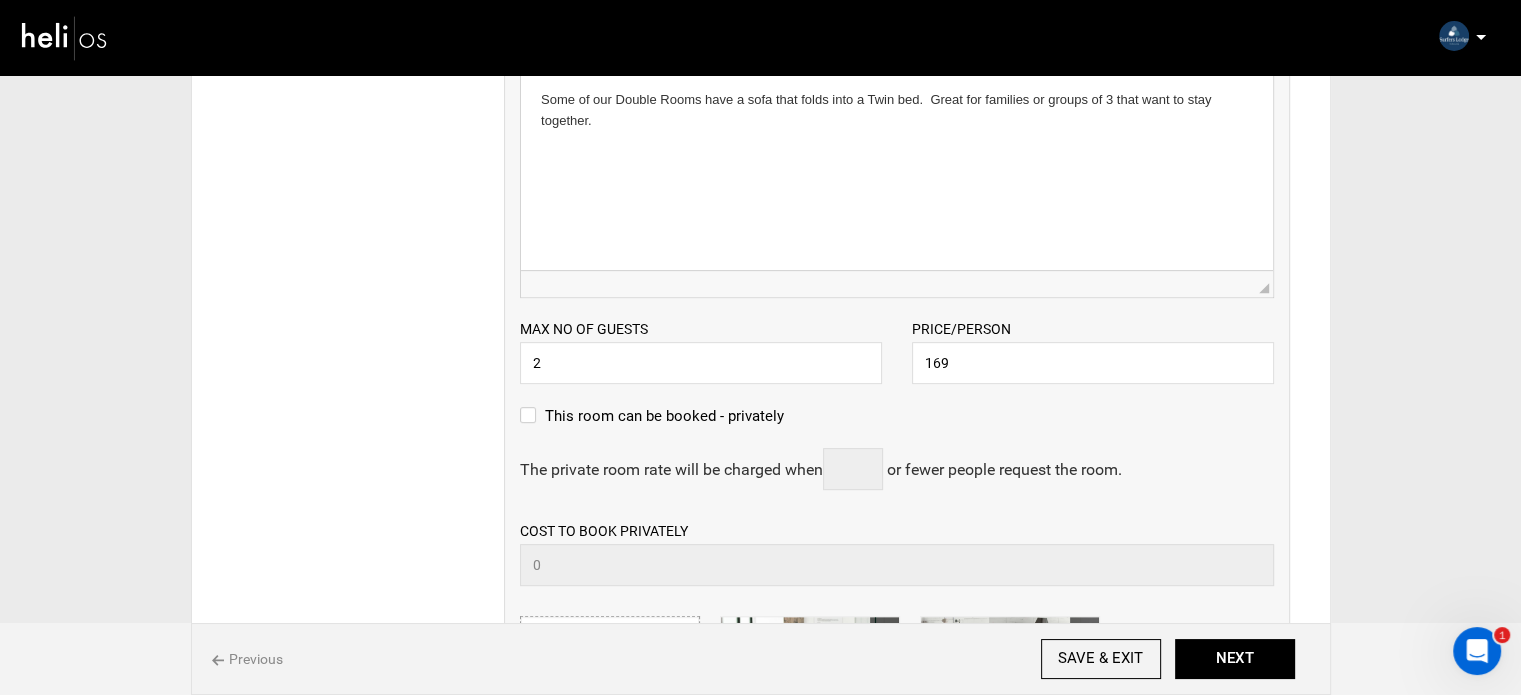 scroll, scrollTop: 784, scrollLeft: 0, axis: vertical 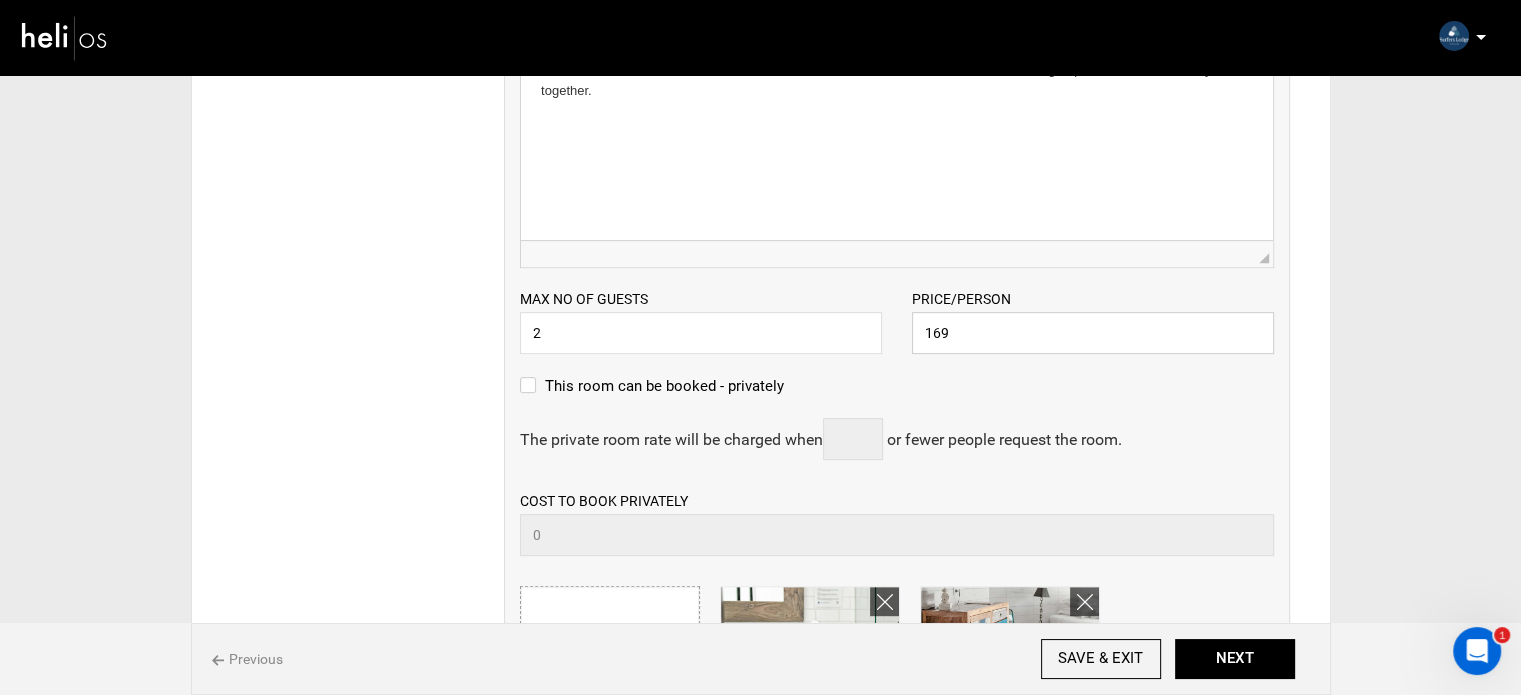 click on "169" at bounding box center (1093, 333) 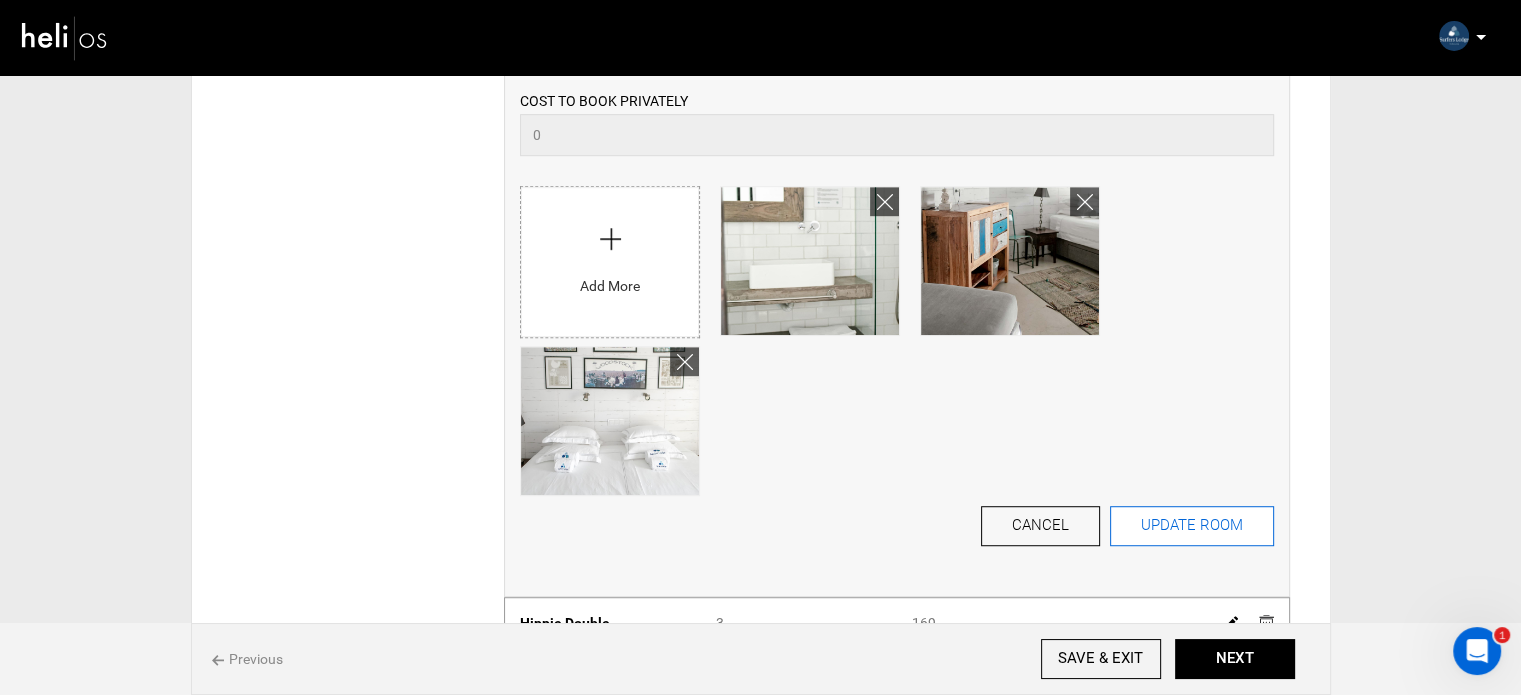 type on "1014" 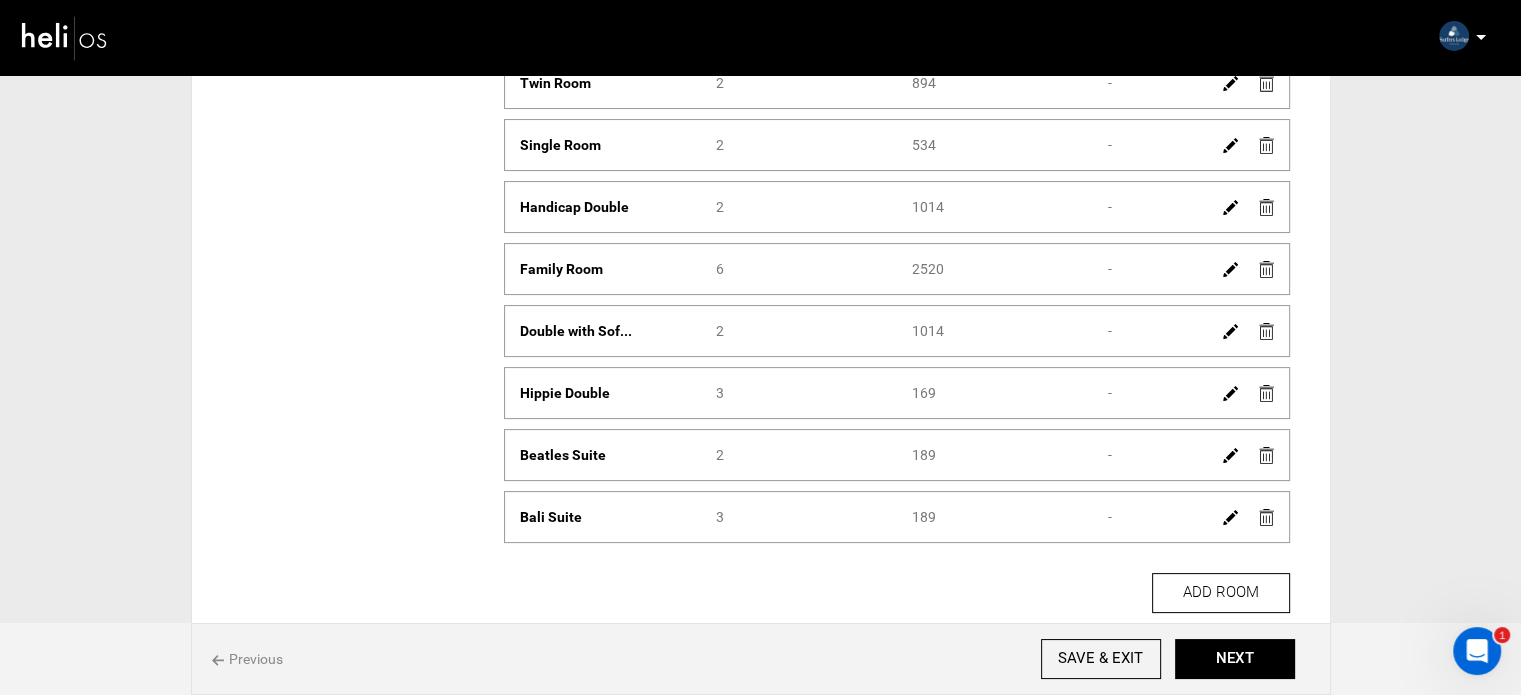 scroll, scrollTop: 420, scrollLeft: 0, axis: vertical 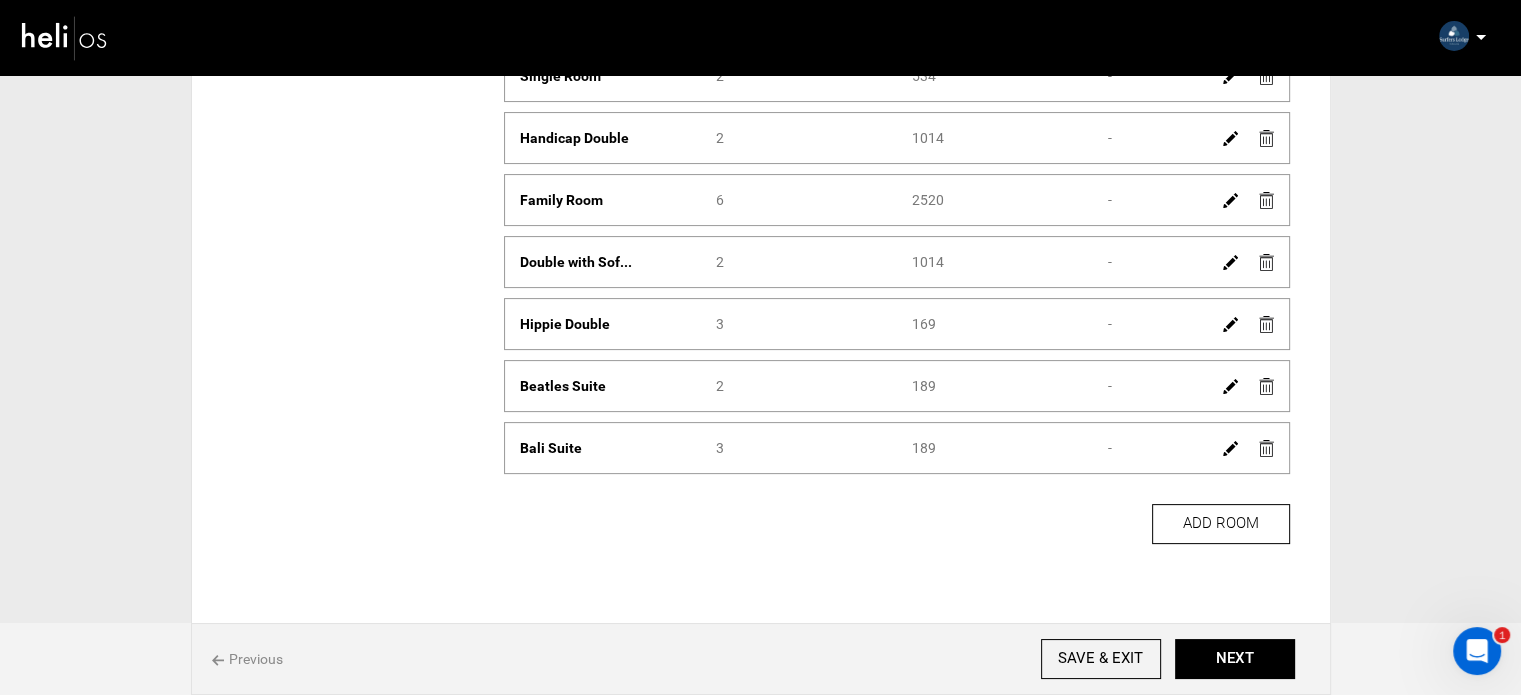 drag, startPoint x: 949, startPoint y: 319, endPoint x: 889, endPoint y: 302, distance: 62.361847 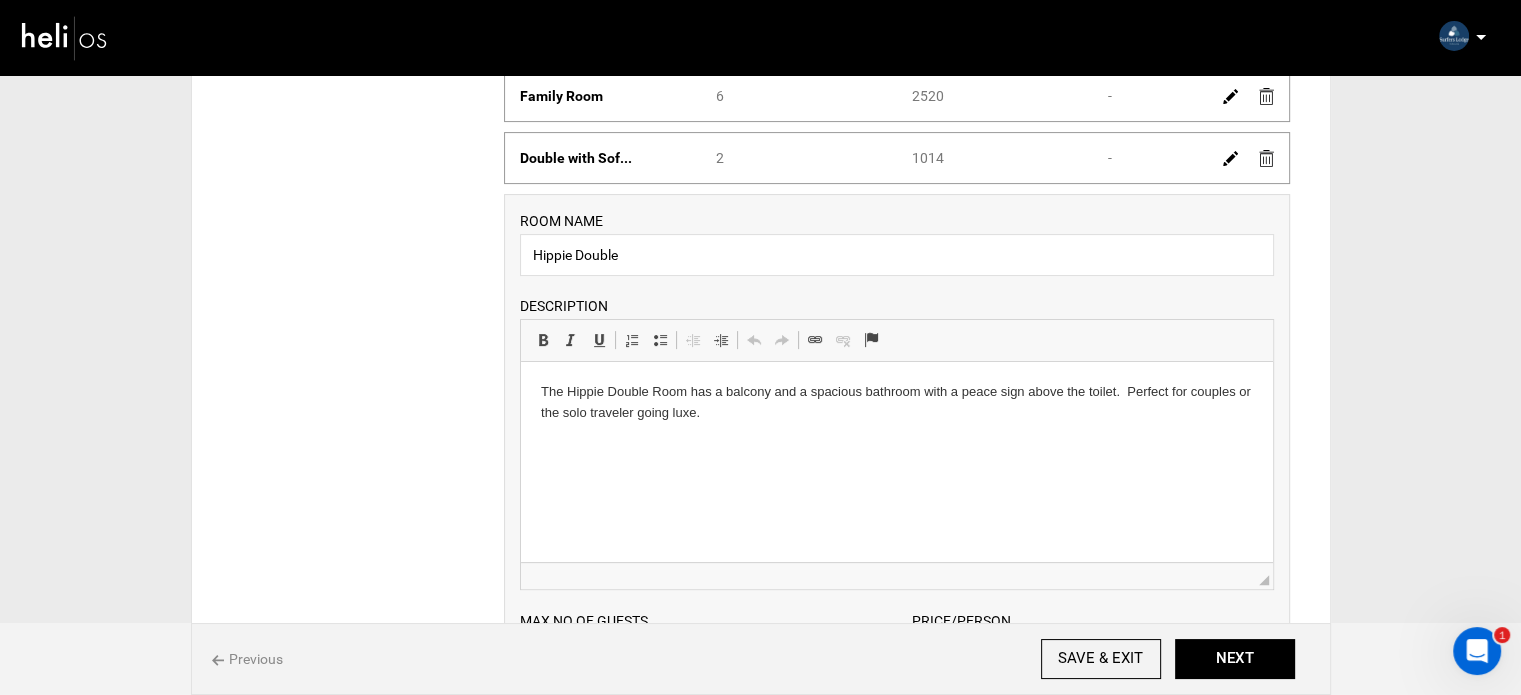 scroll, scrollTop: 820, scrollLeft: 0, axis: vertical 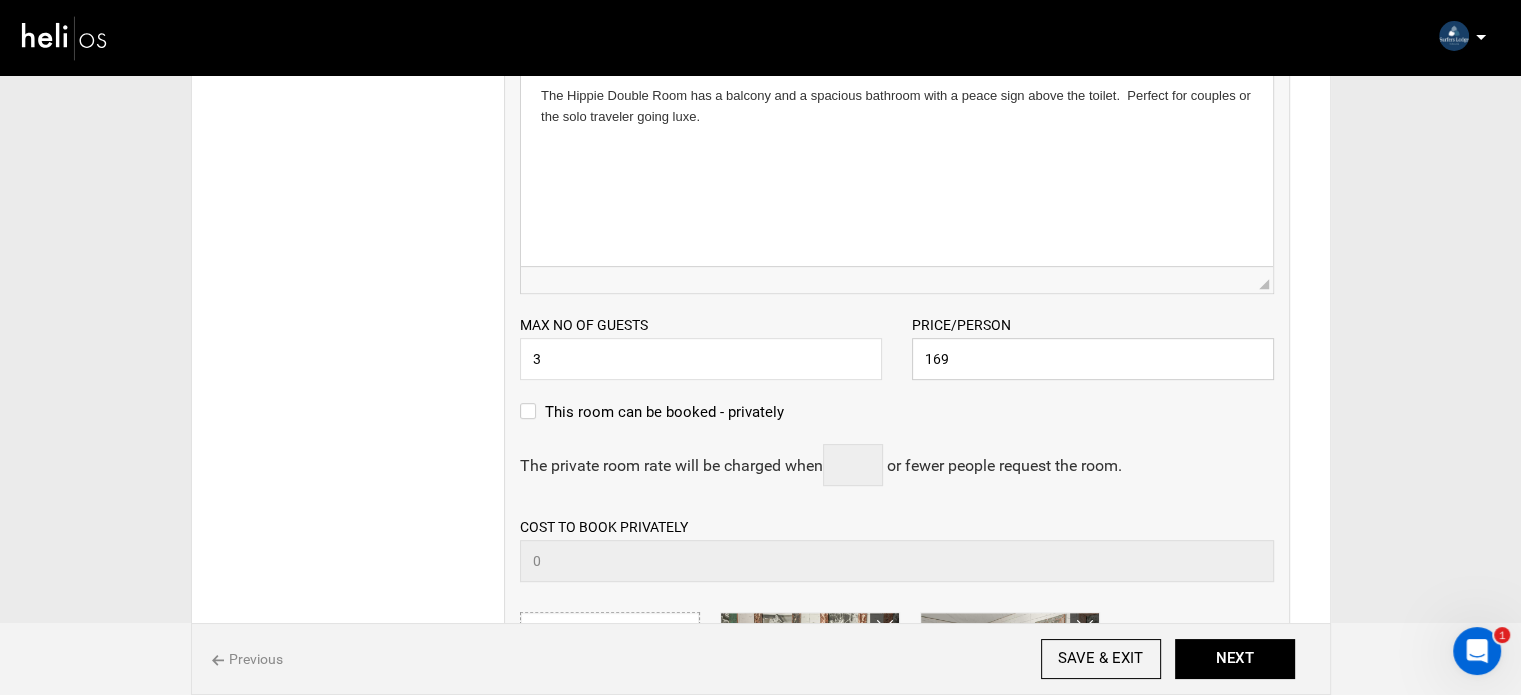 drag, startPoint x: 957, startPoint y: 355, endPoint x: 830, endPoint y: 330, distance: 129.43724 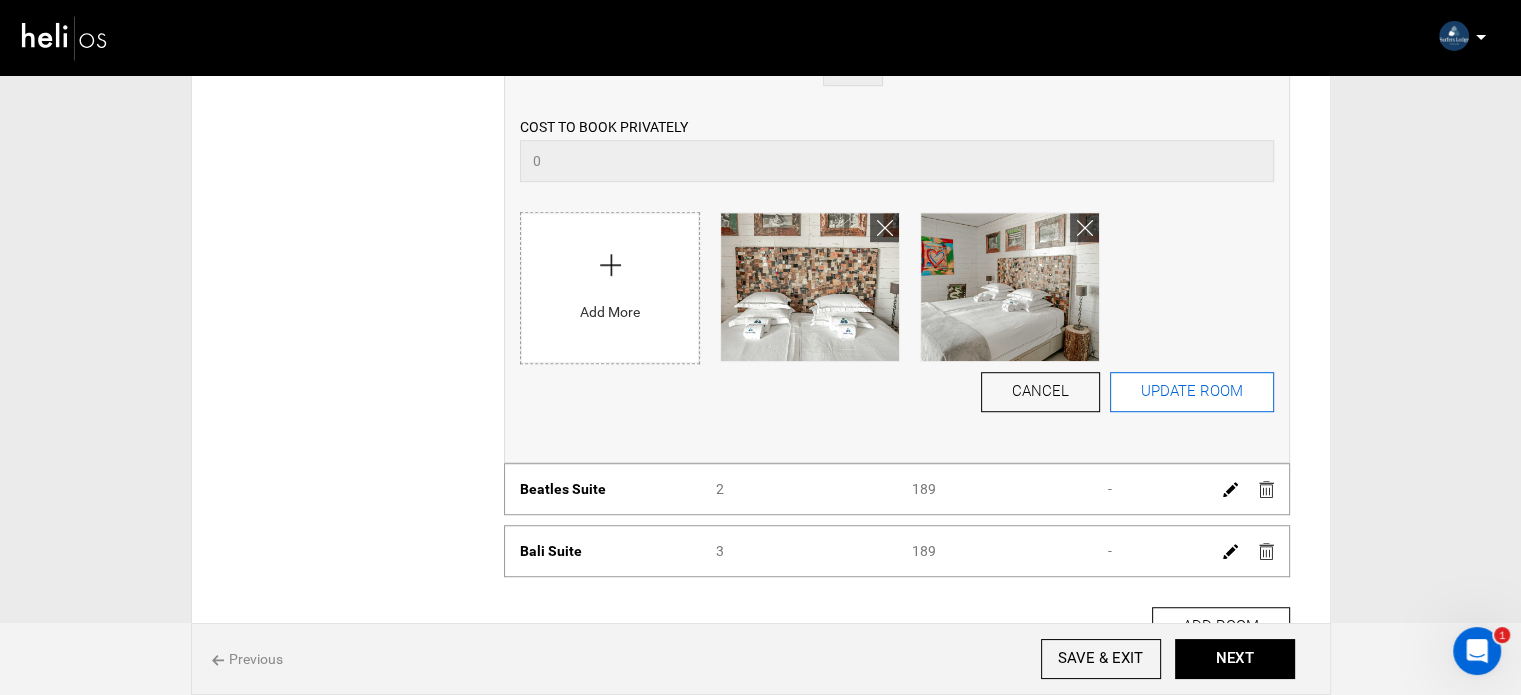 type on "1014" 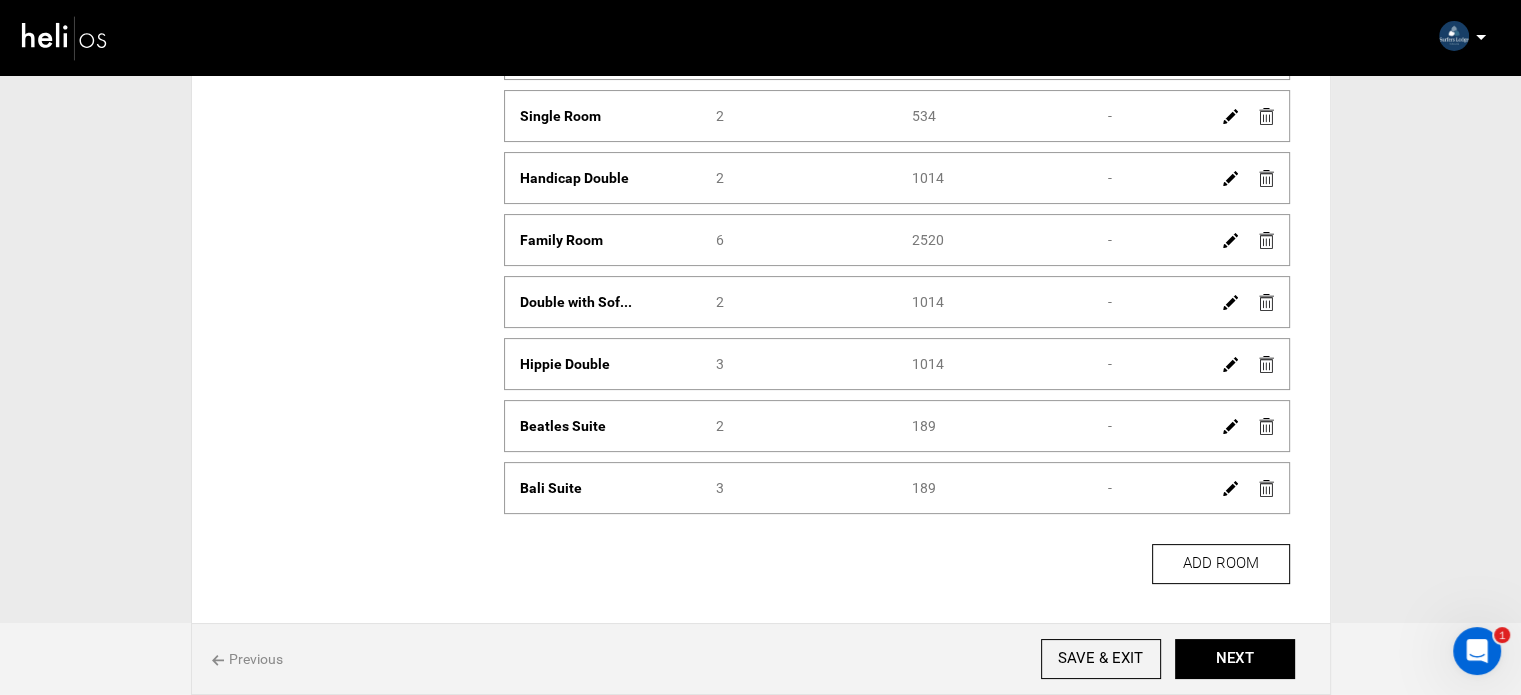 scroll, scrollTop: 498, scrollLeft: 0, axis: vertical 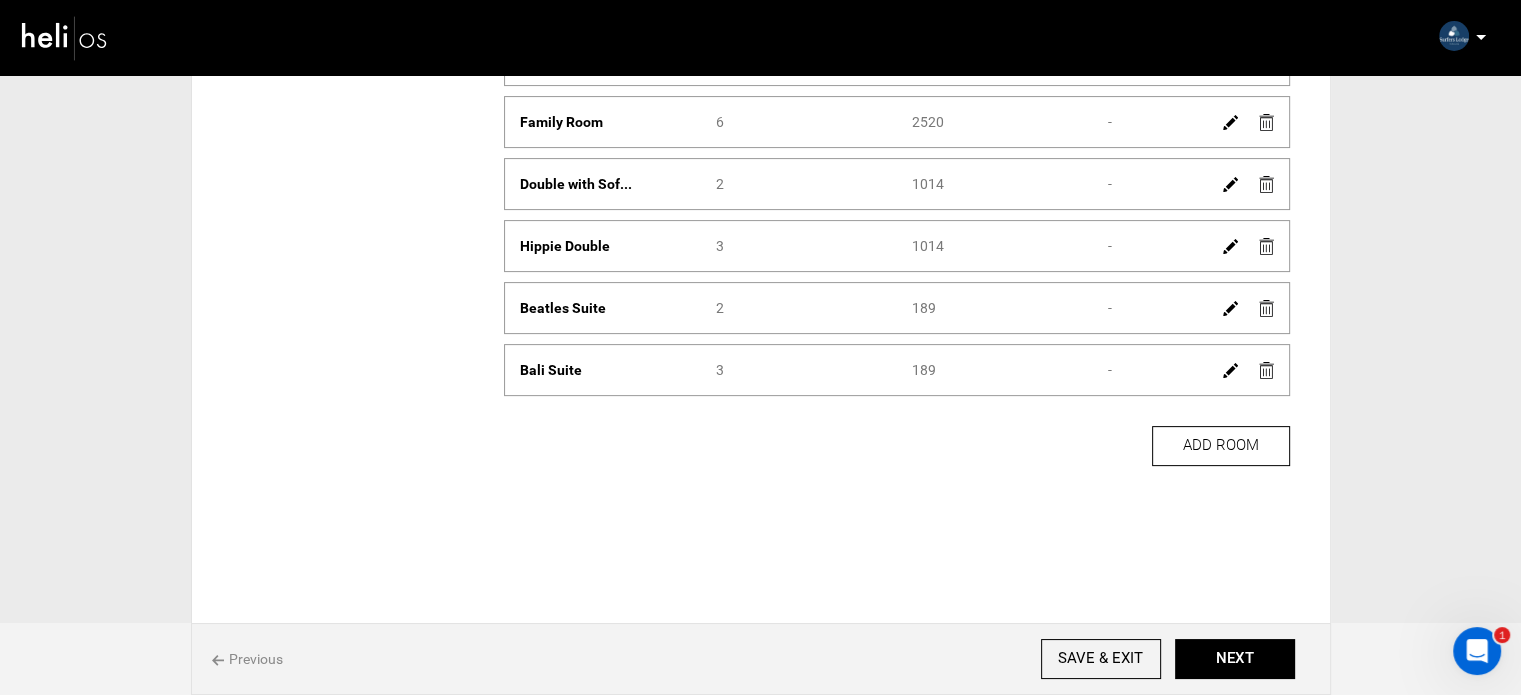drag, startPoint x: 948, startPoint y: 298, endPoint x: 916, endPoint y: 294, distance: 32.24903 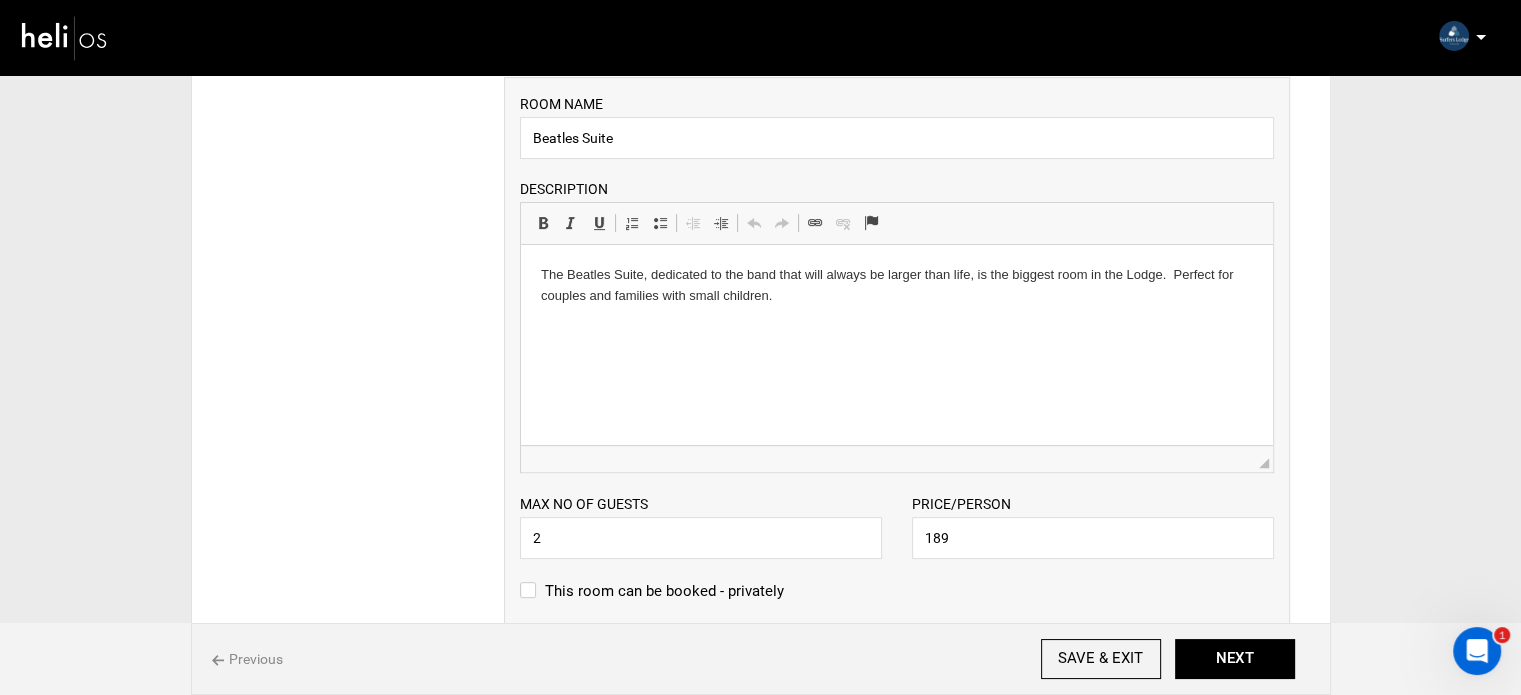 scroll, scrollTop: 898, scrollLeft: 0, axis: vertical 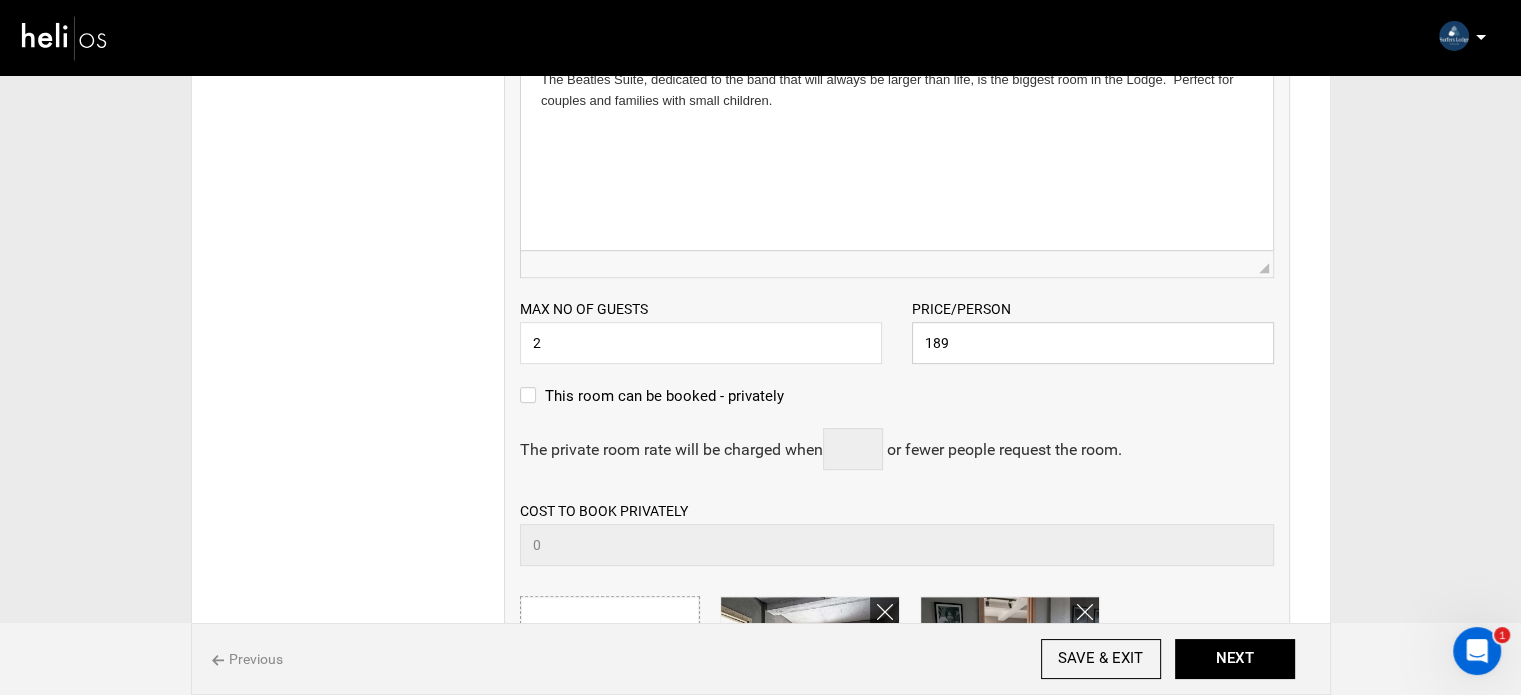 click on "189" at bounding box center [1093, 343] 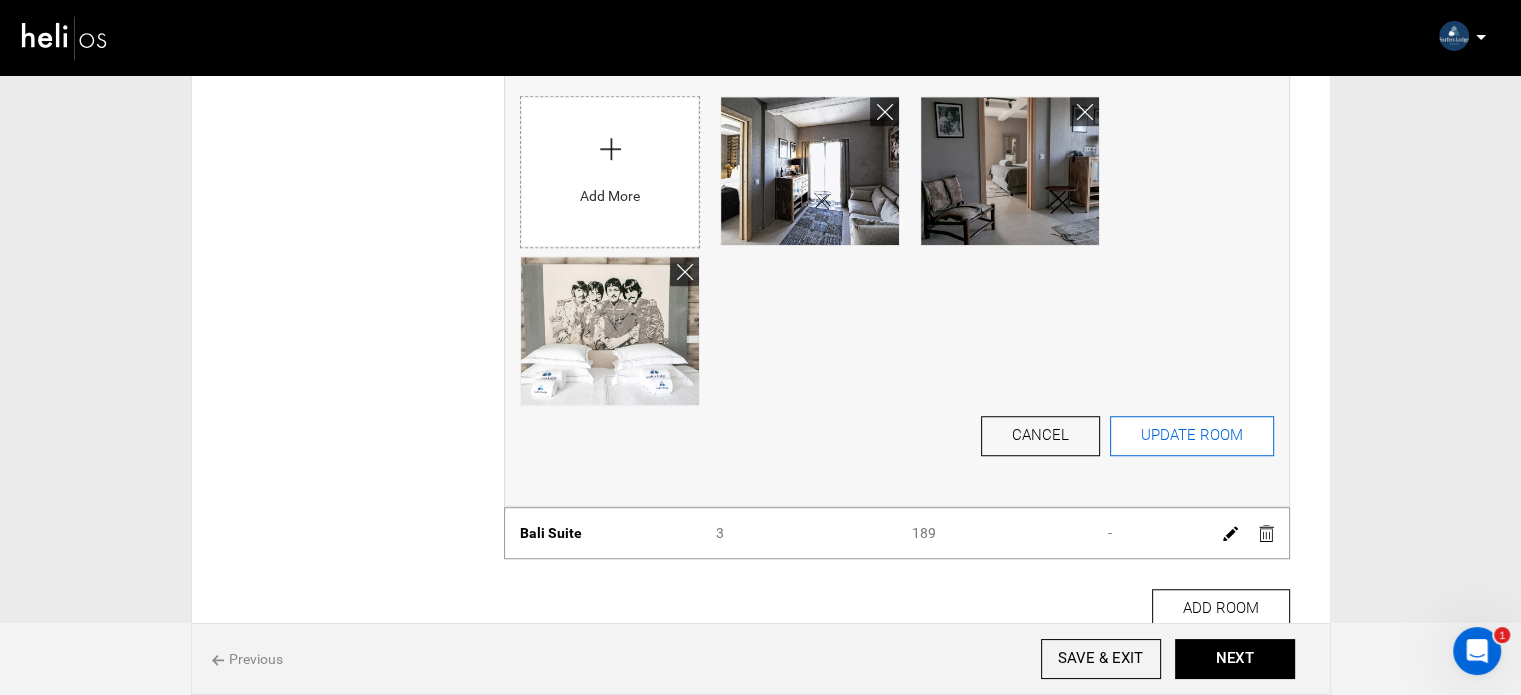 type on "1134" 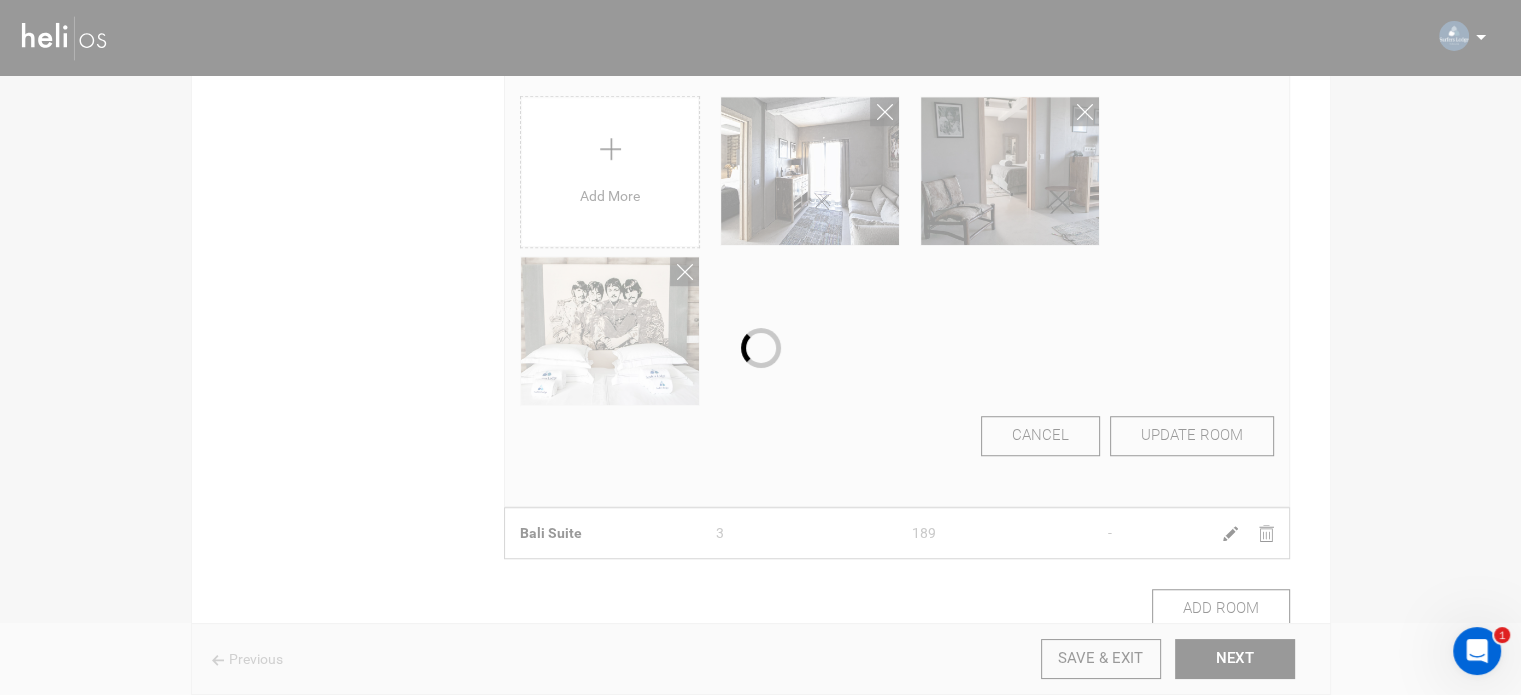 scroll, scrollTop: 335, scrollLeft: 0, axis: vertical 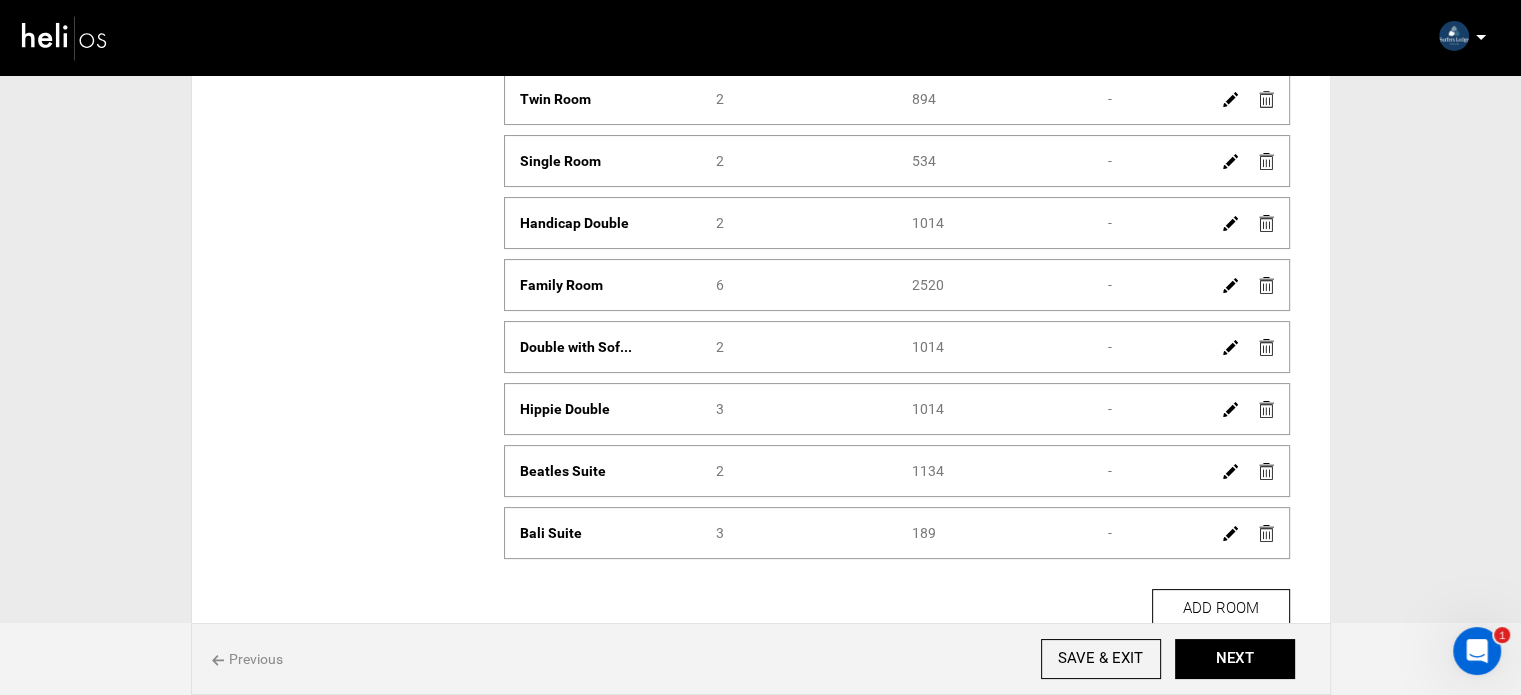 click at bounding box center (1230, 533) 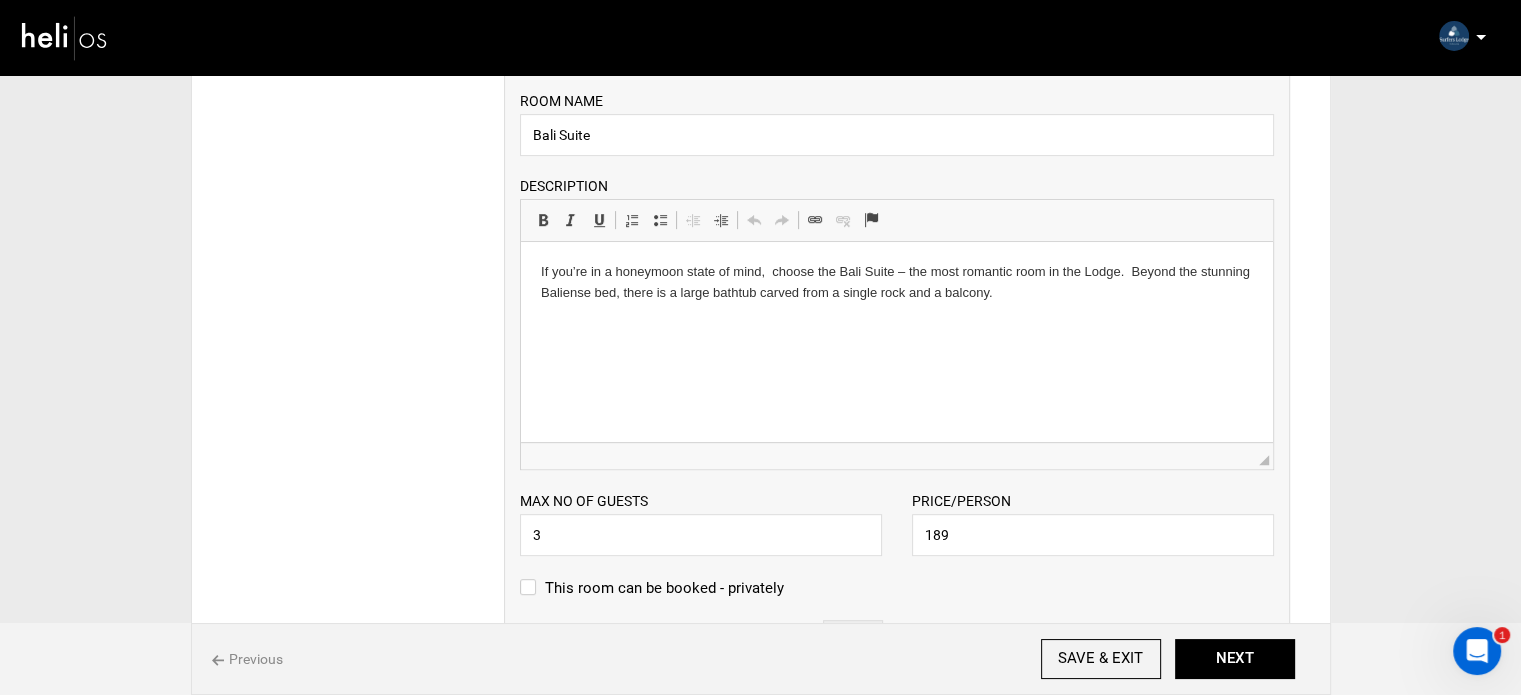 scroll, scrollTop: 835, scrollLeft: 0, axis: vertical 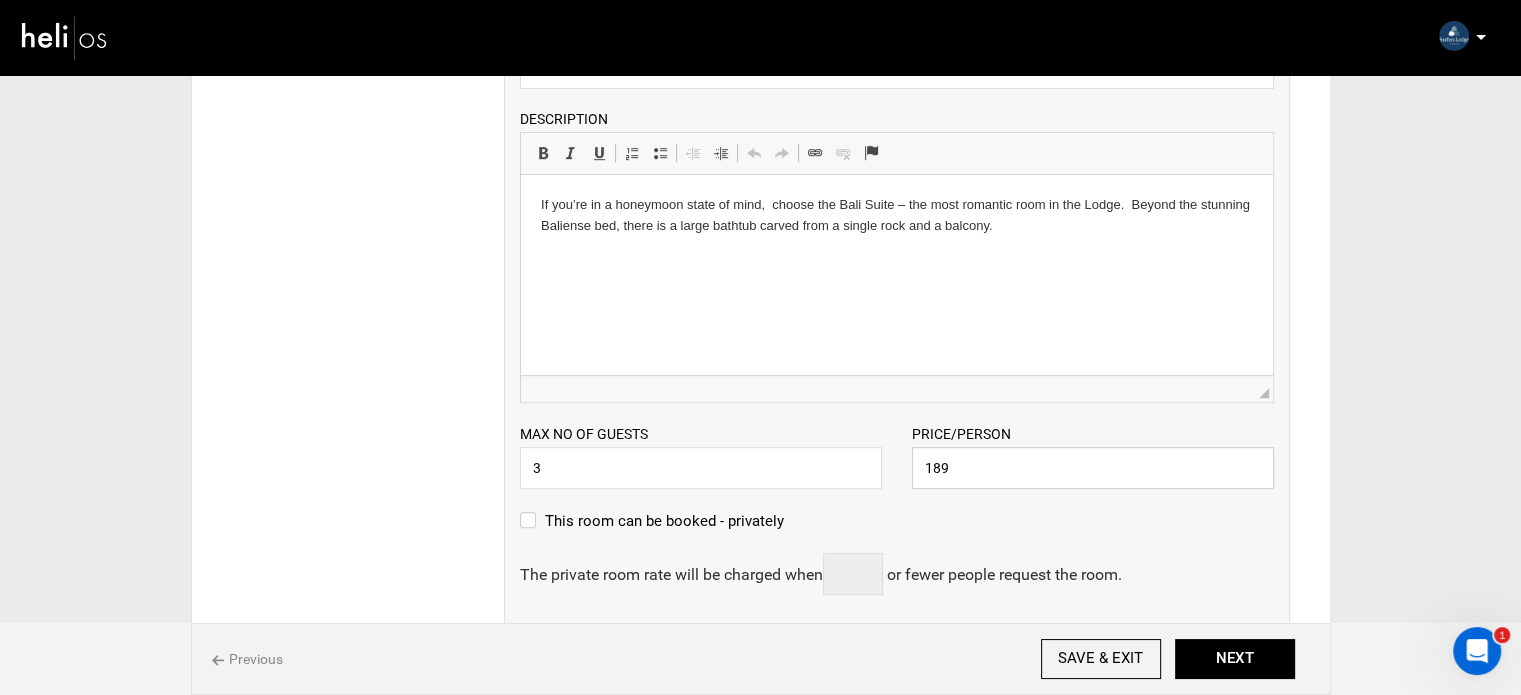 drag, startPoint x: 962, startPoint y: 473, endPoint x: 889, endPoint y: 461, distance: 73.97973 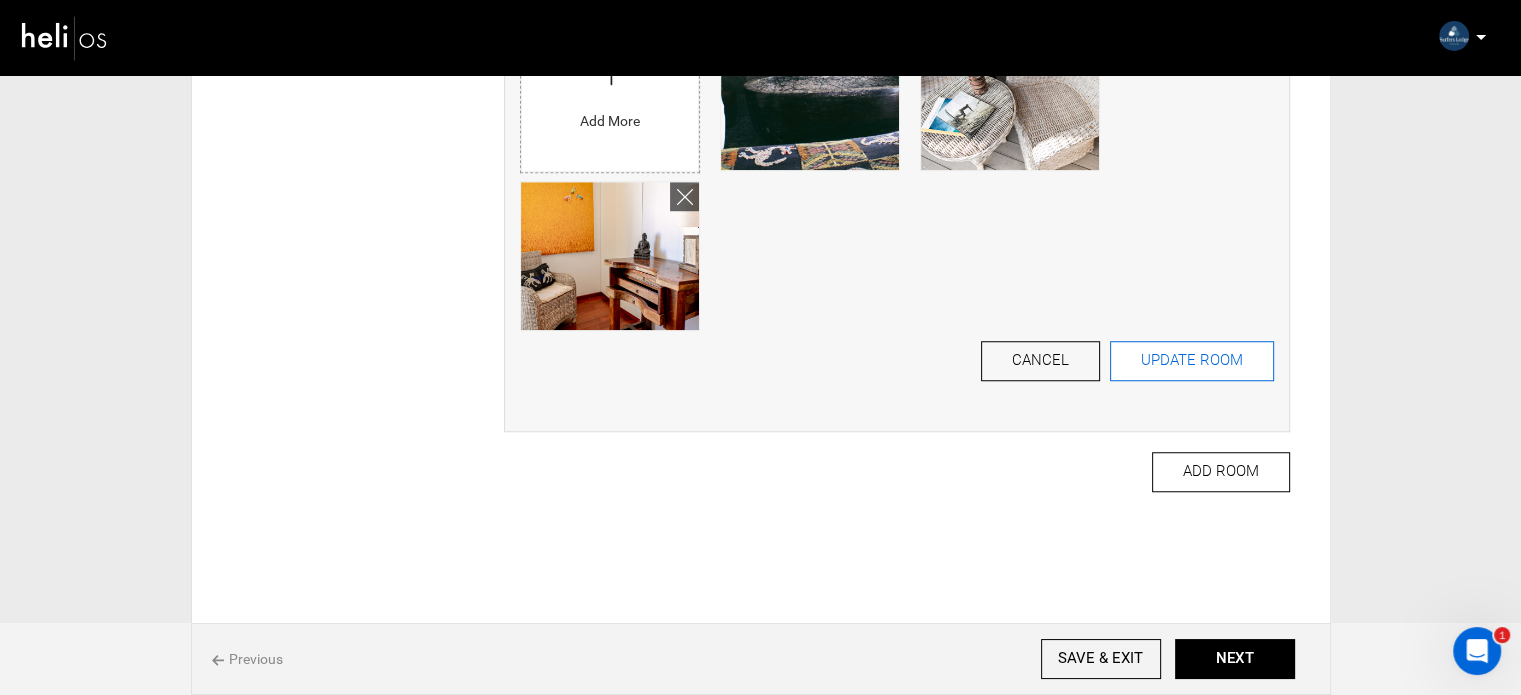 type on "1134" 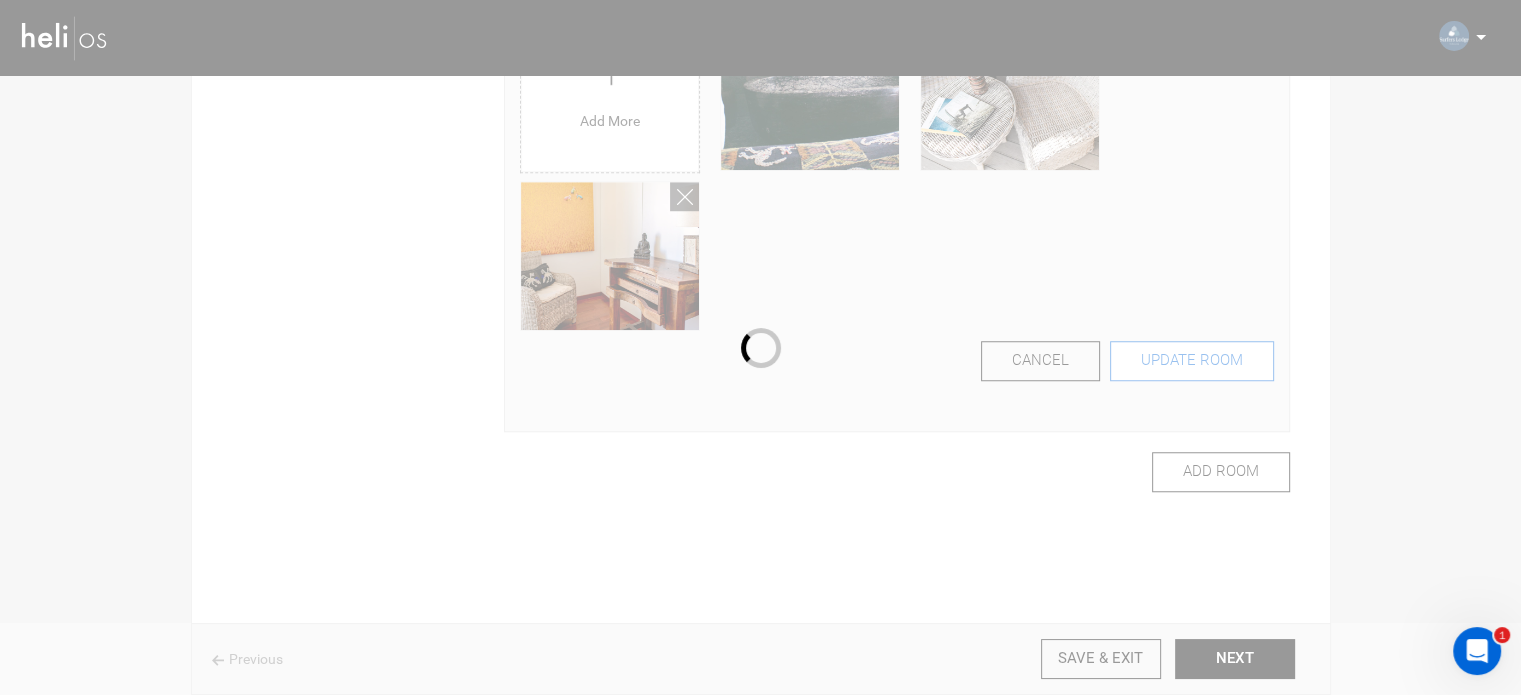 scroll, scrollTop: 498, scrollLeft: 0, axis: vertical 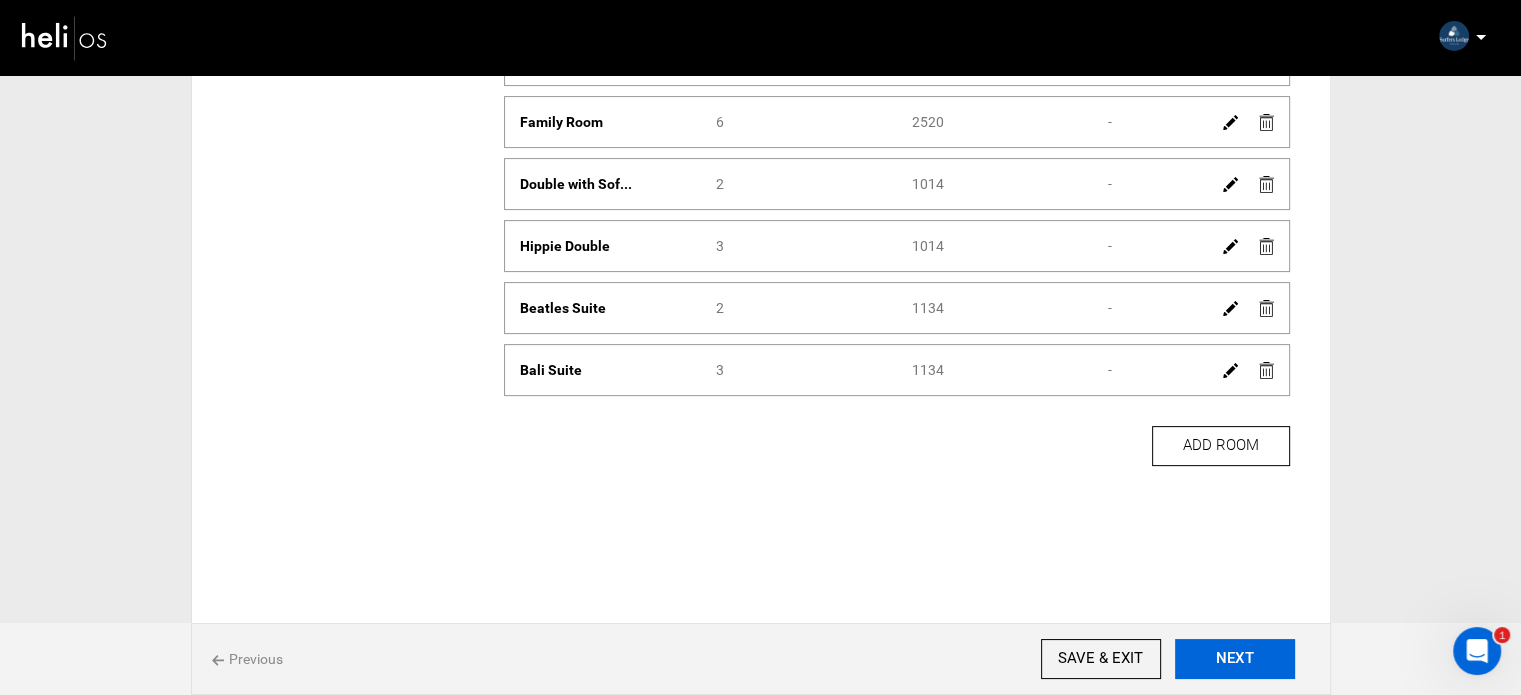click on "NEXT" at bounding box center (1235, 659) 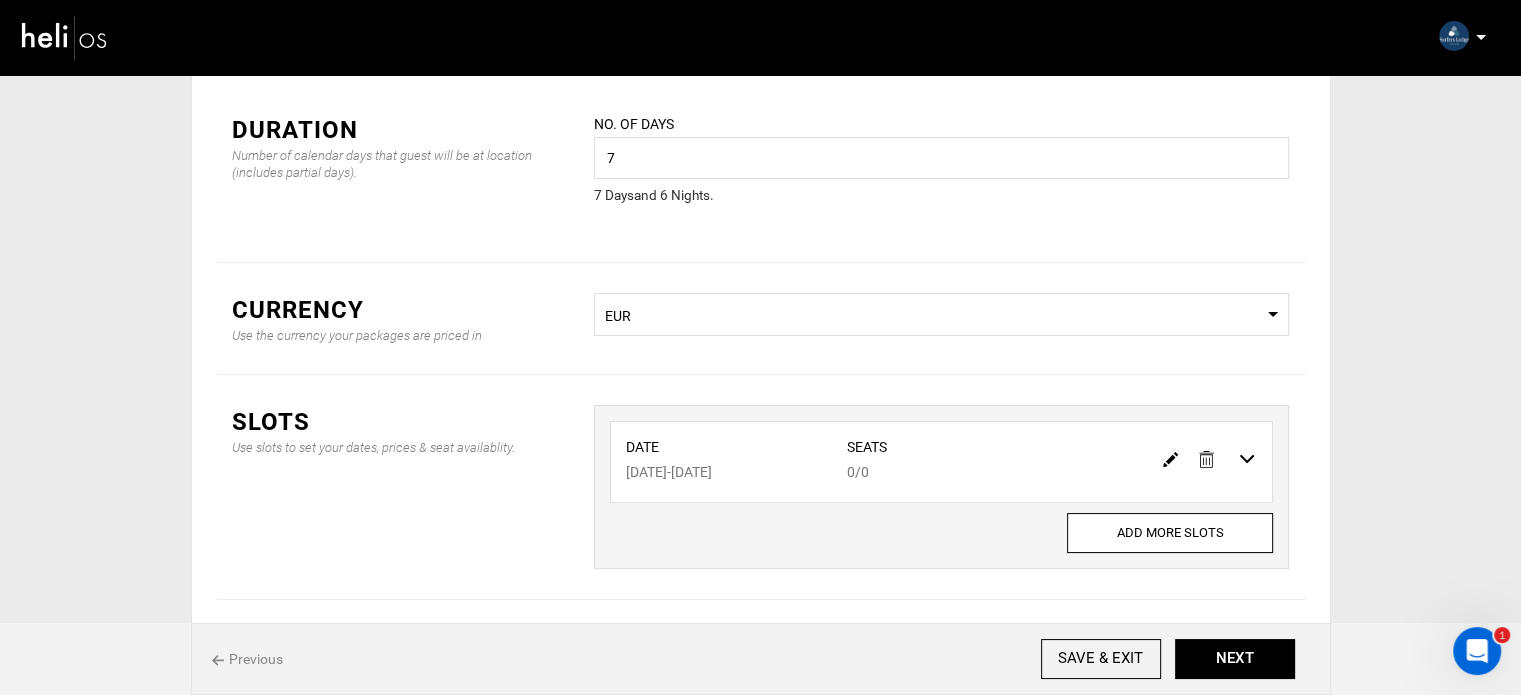 scroll, scrollTop: 166, scrollLeft: 0, axis: vertical 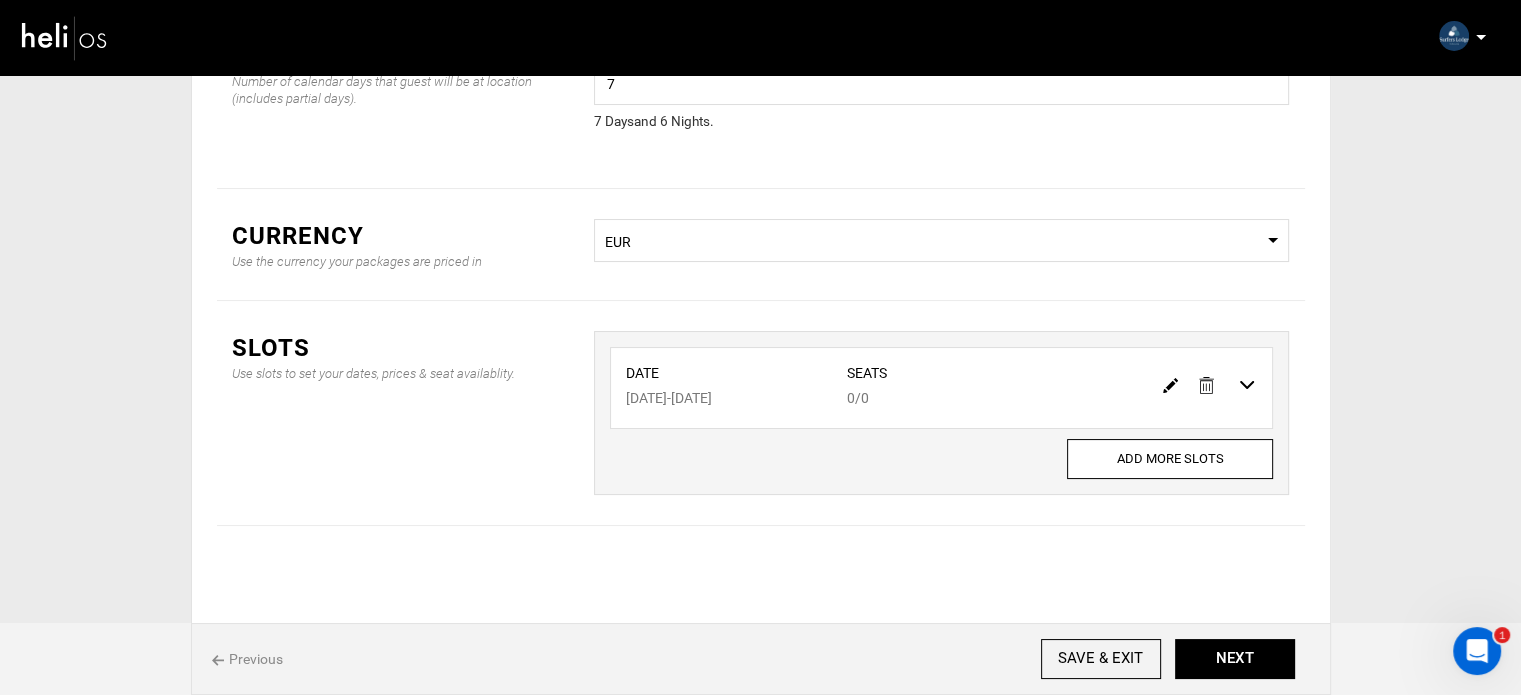 click at bounding box center [1170, 385] 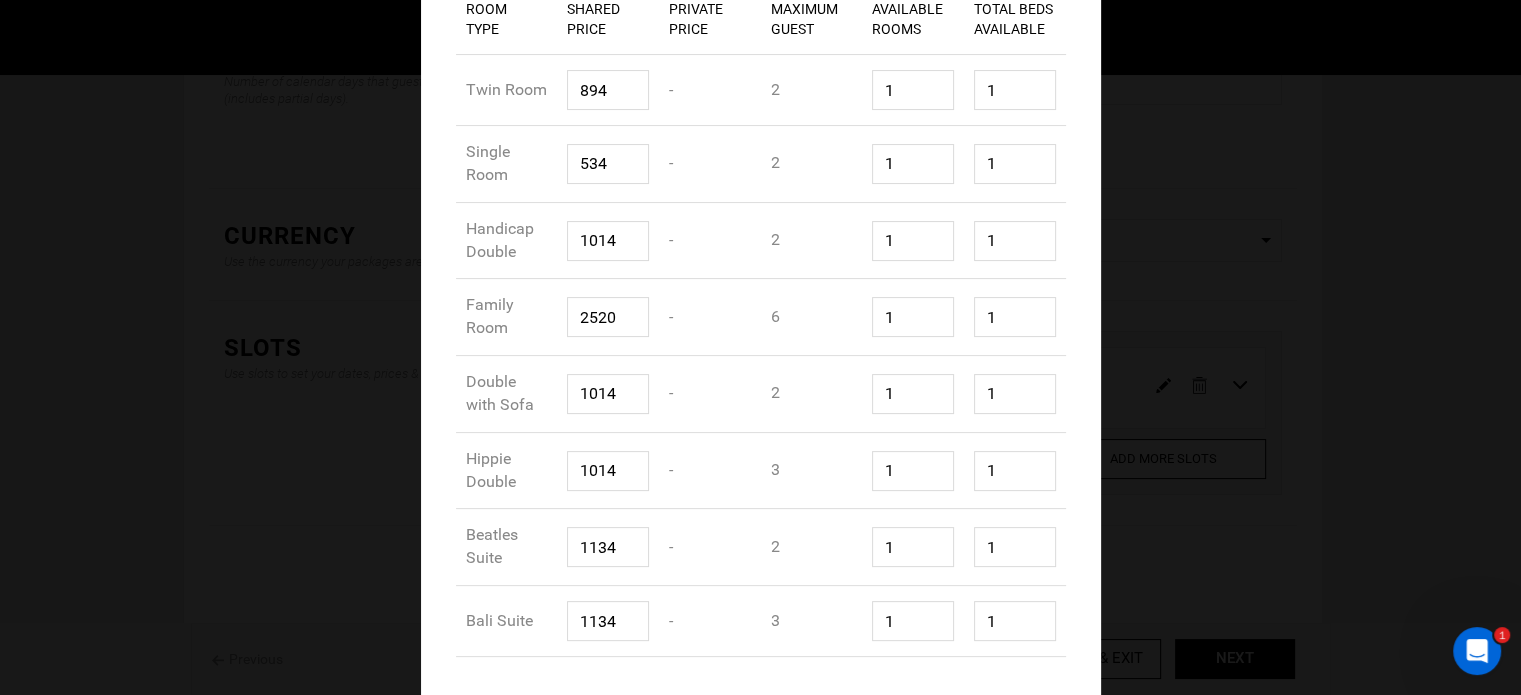 scroll, scrollTop: 455, scrollLeft: 0, axis: vertical 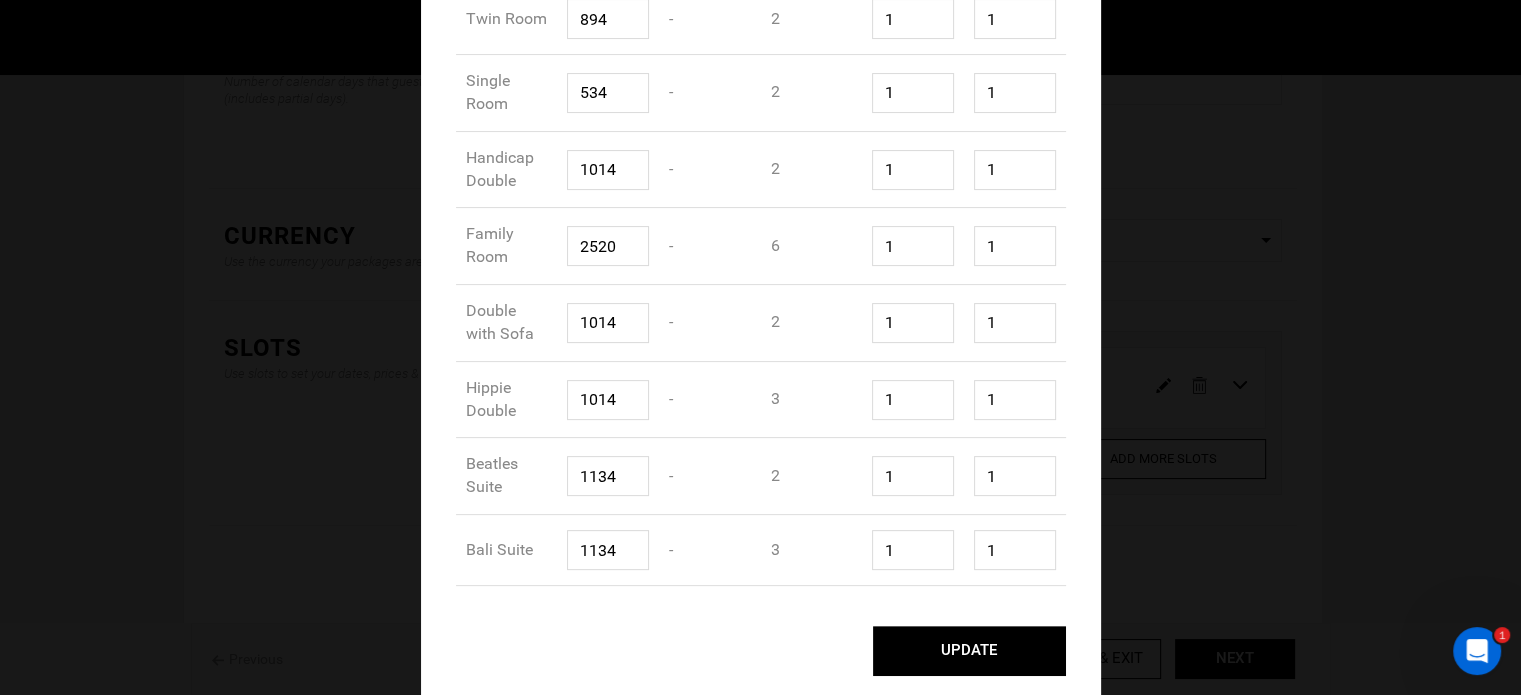 click on "UPDATE" at bounding box center (969, 651) 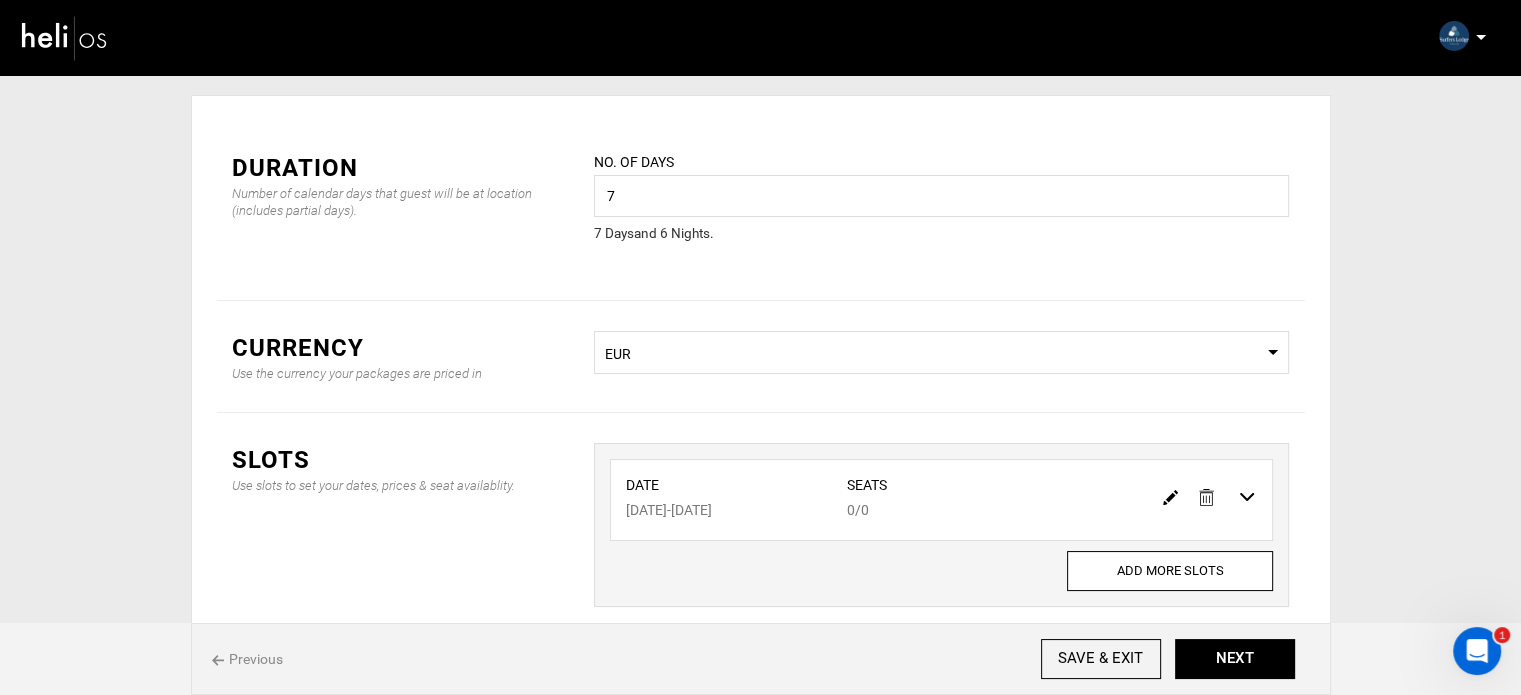 scroll, scrollTop: 0, scrollLeft: 0, axis: both 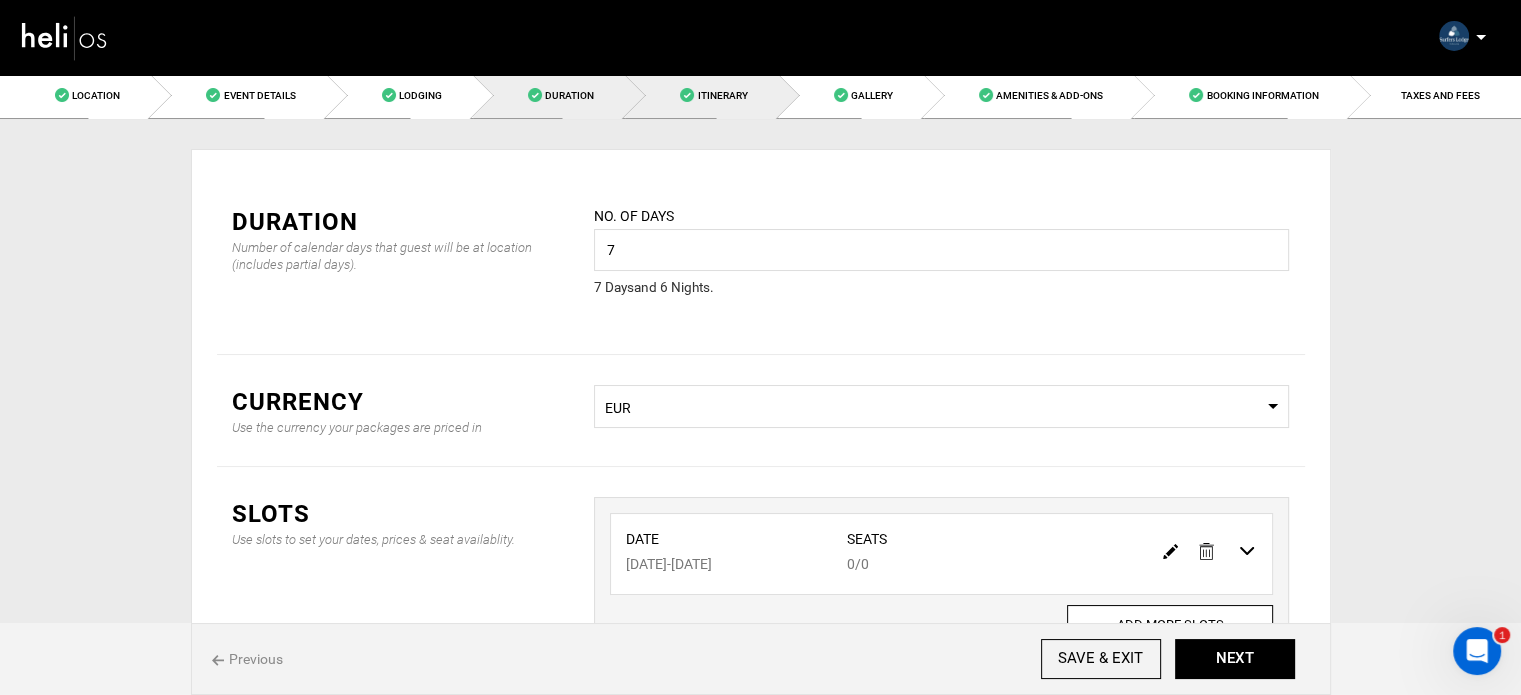 click on "Itinerary" at bounding box center [722, 95] 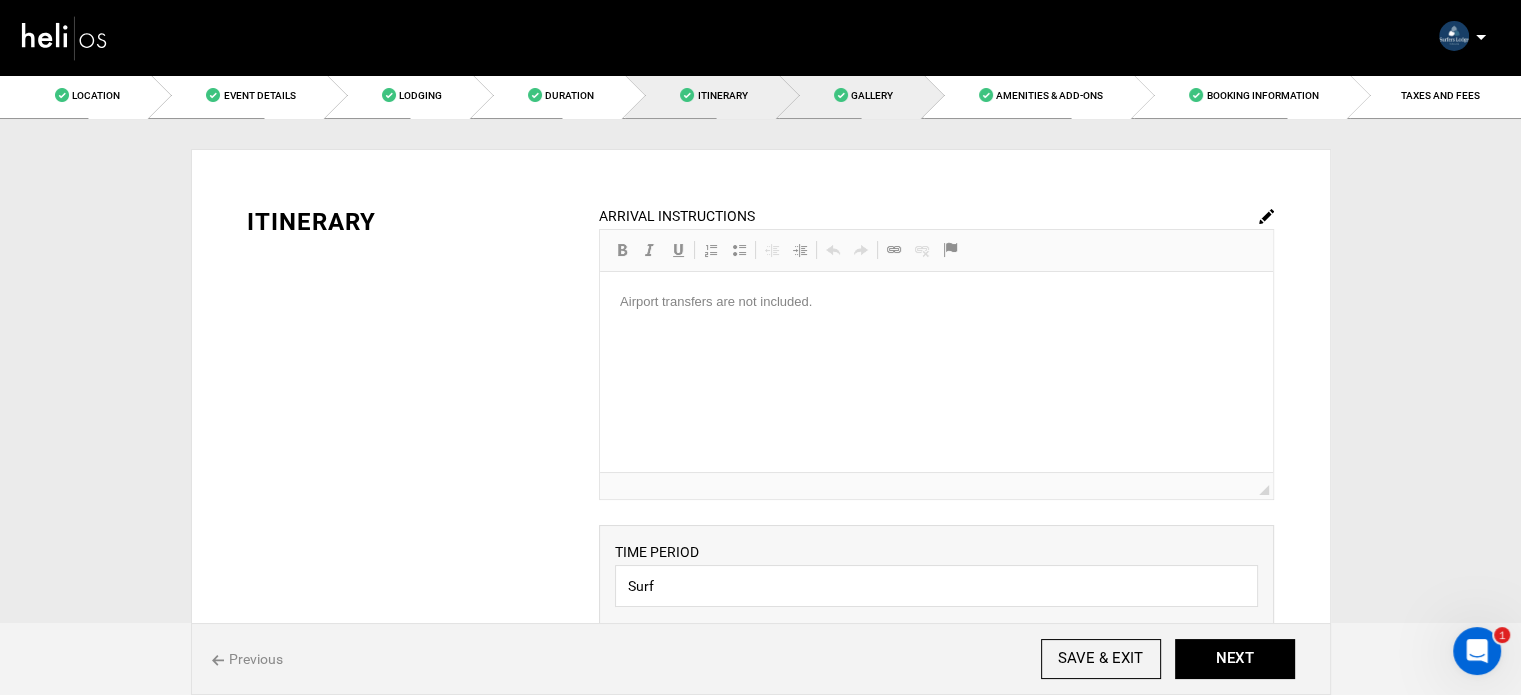 click on "Gallery" at bounding box center [872, 95] 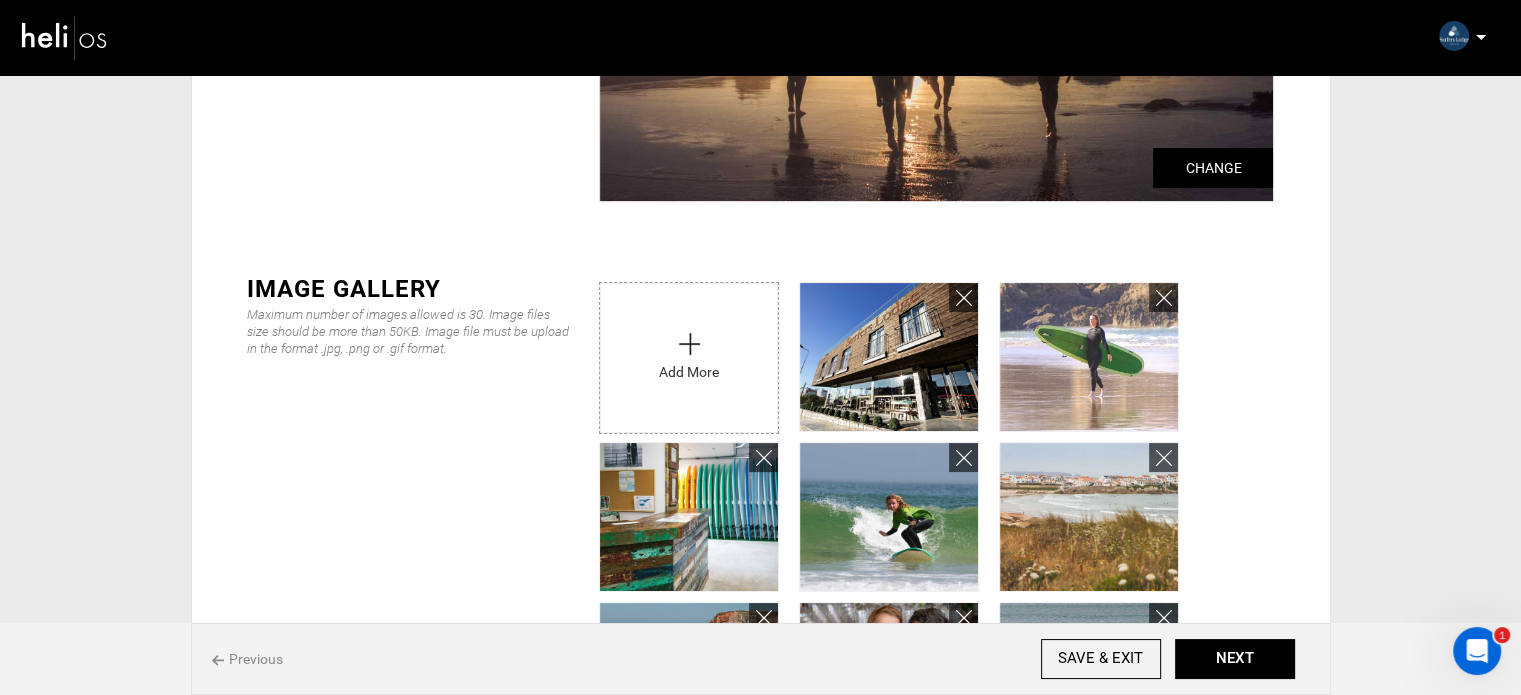 scroll, scrollTop: 0, scrollLeft: 0, axis: both 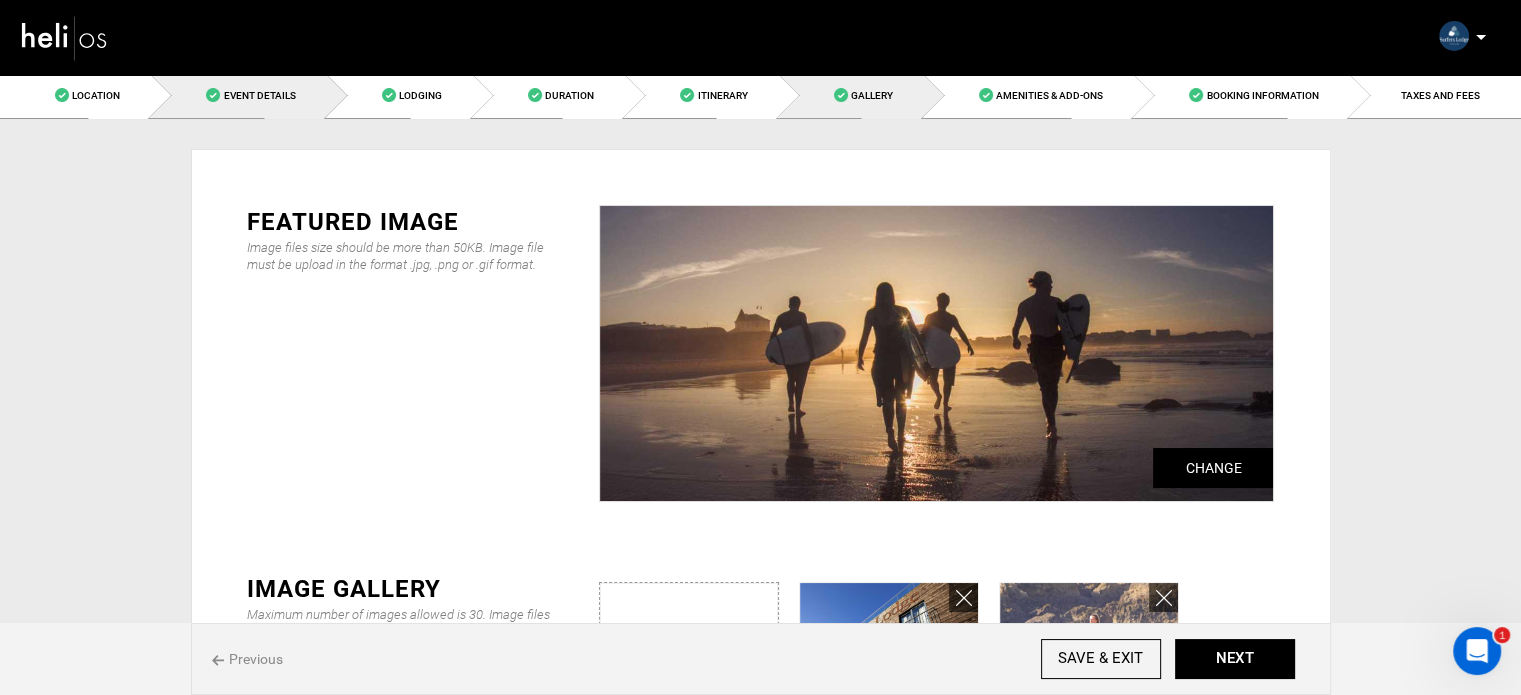 click on "Event Details" at bounding box center [238, 95] 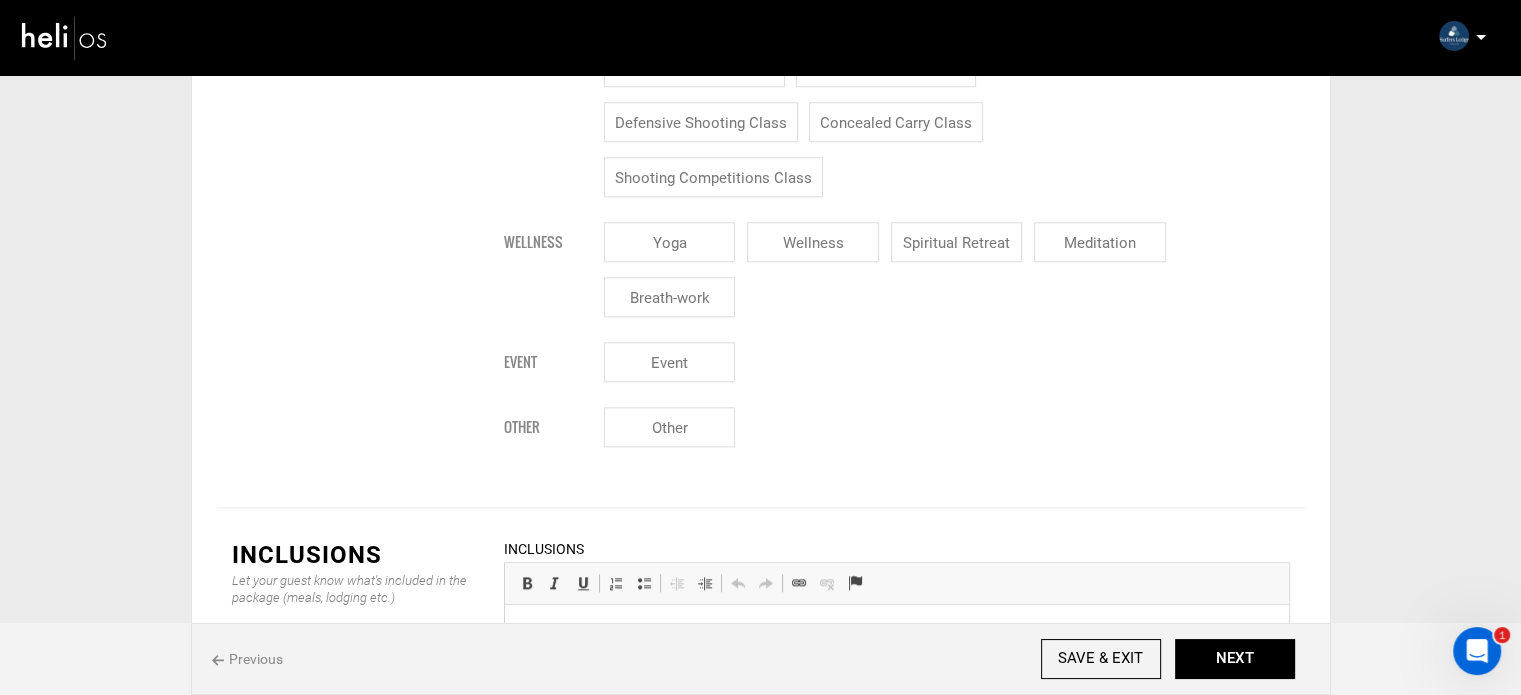 scroll, scrollTop: 2500, scrollLeft: 0, axis: vertical 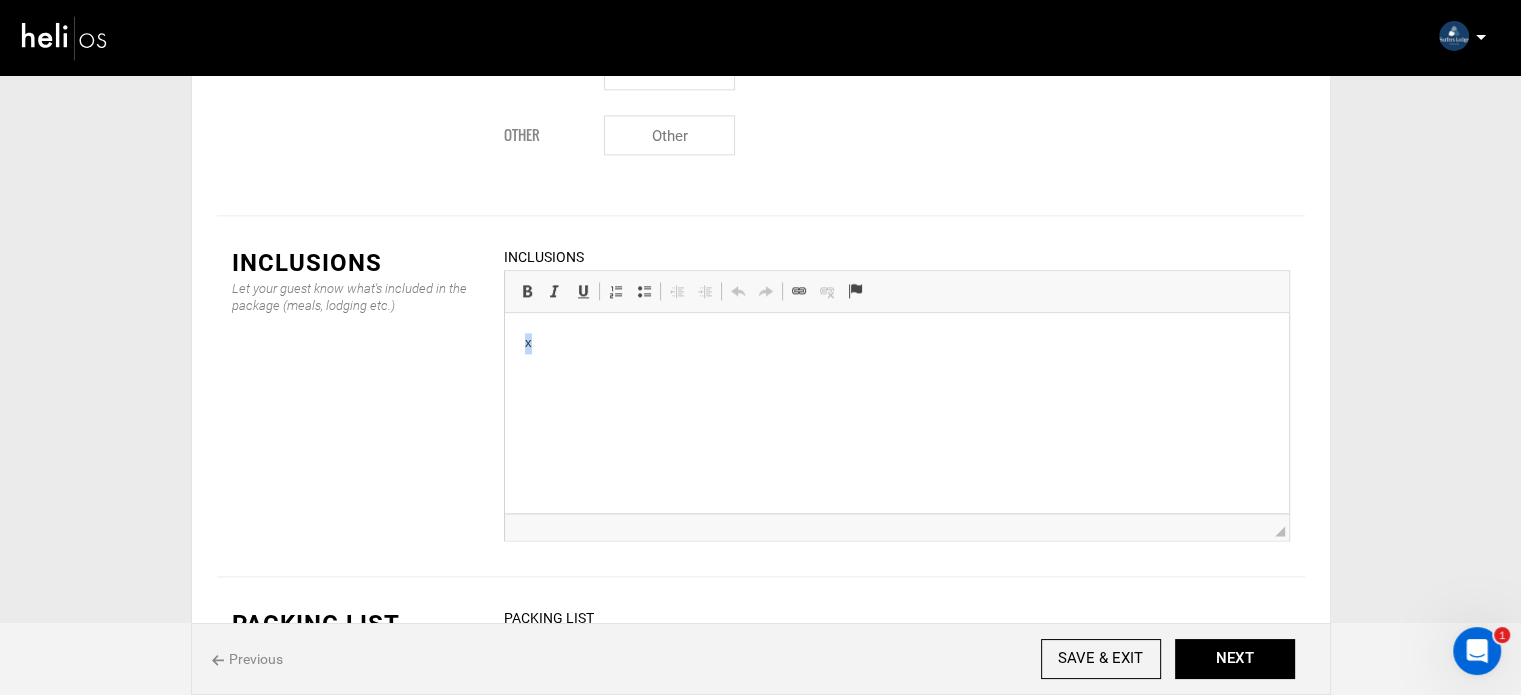 click on "x" at bounding box center (896, 343) 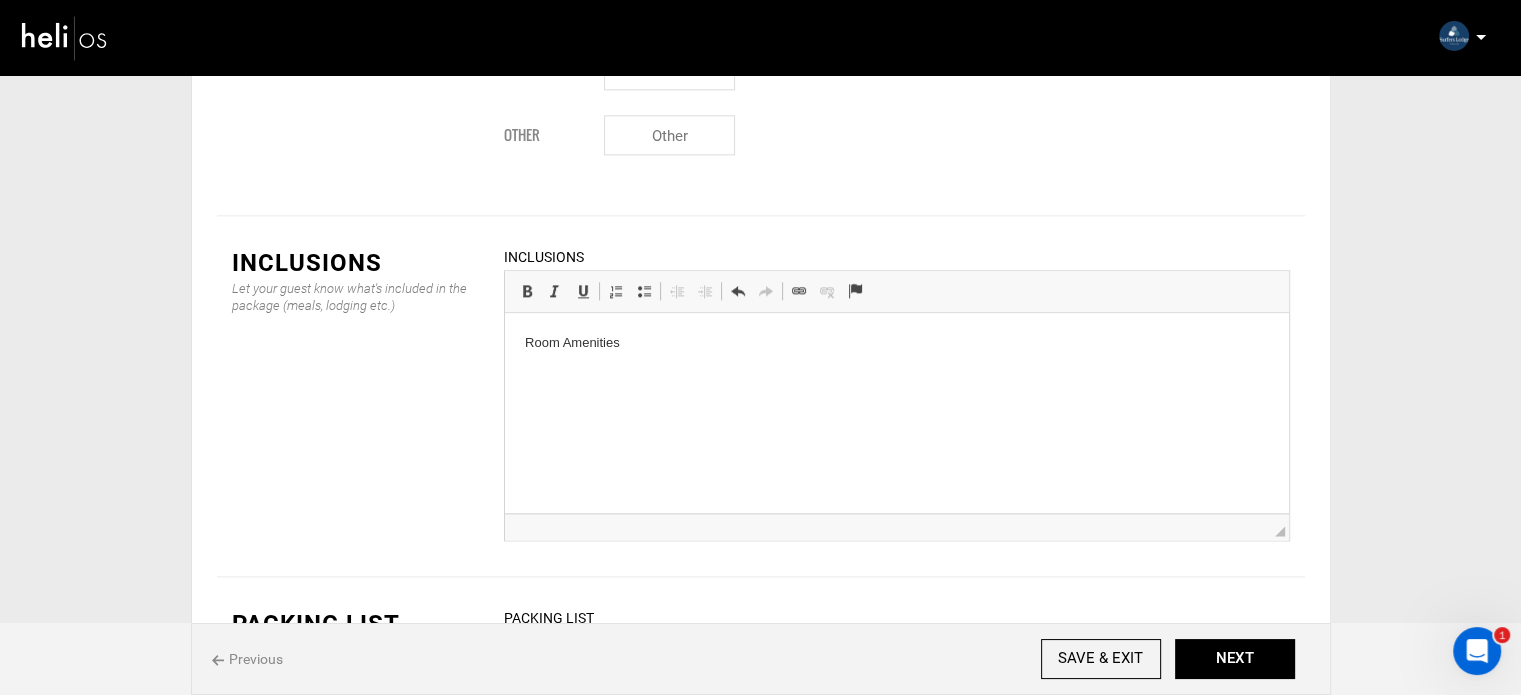 click on "Room Amenities" at bounding box center [896, 343] 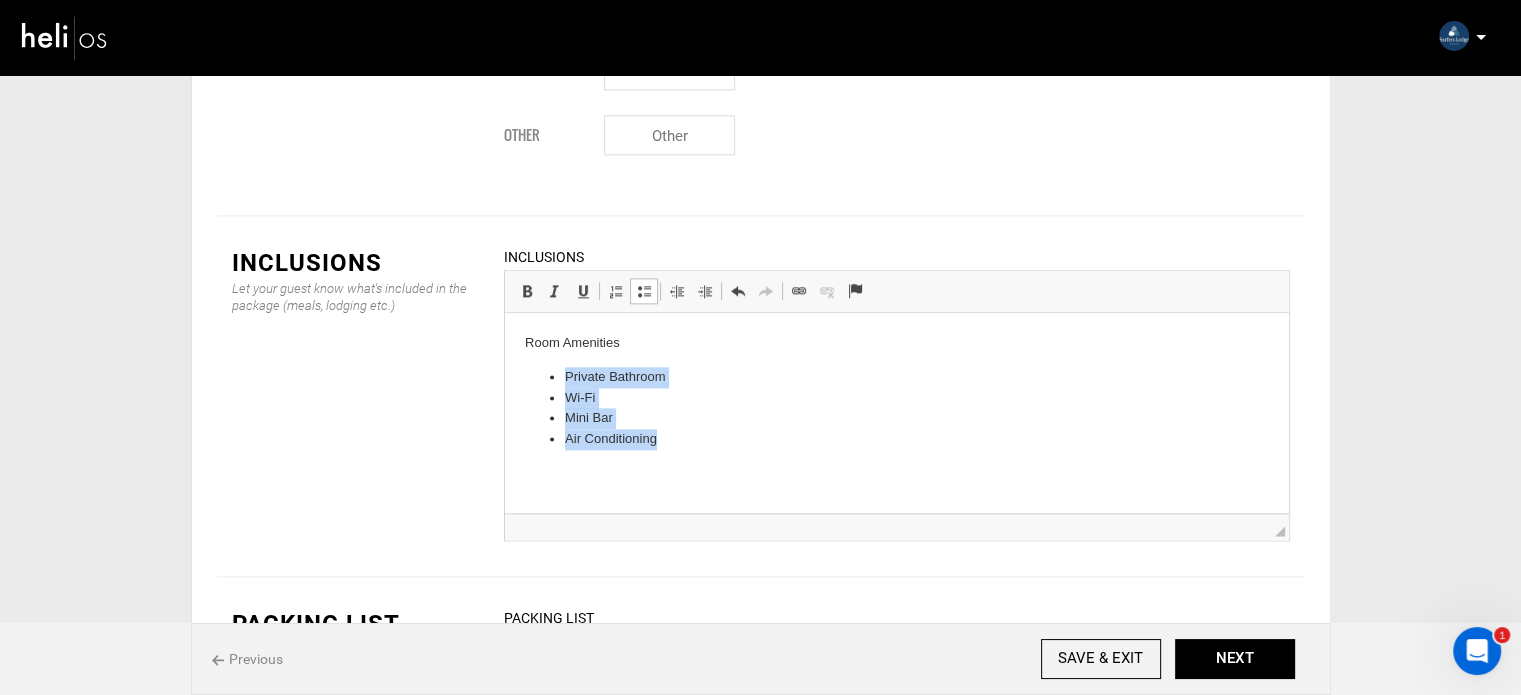 drag, startPoint x: 565, startPoint y: 371, endPoint x: 757, endPoint y: 469, distance: 215.56438 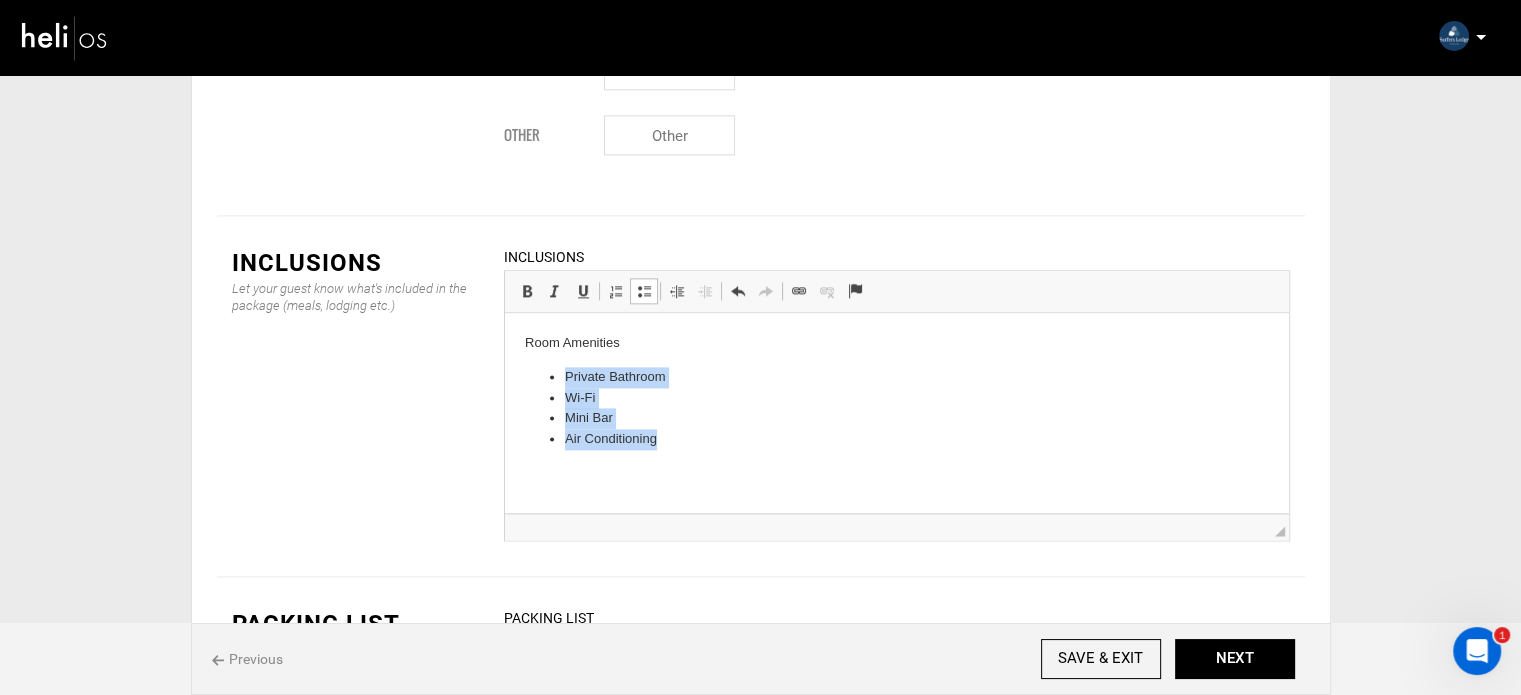 click at bounding box center (644, 291) 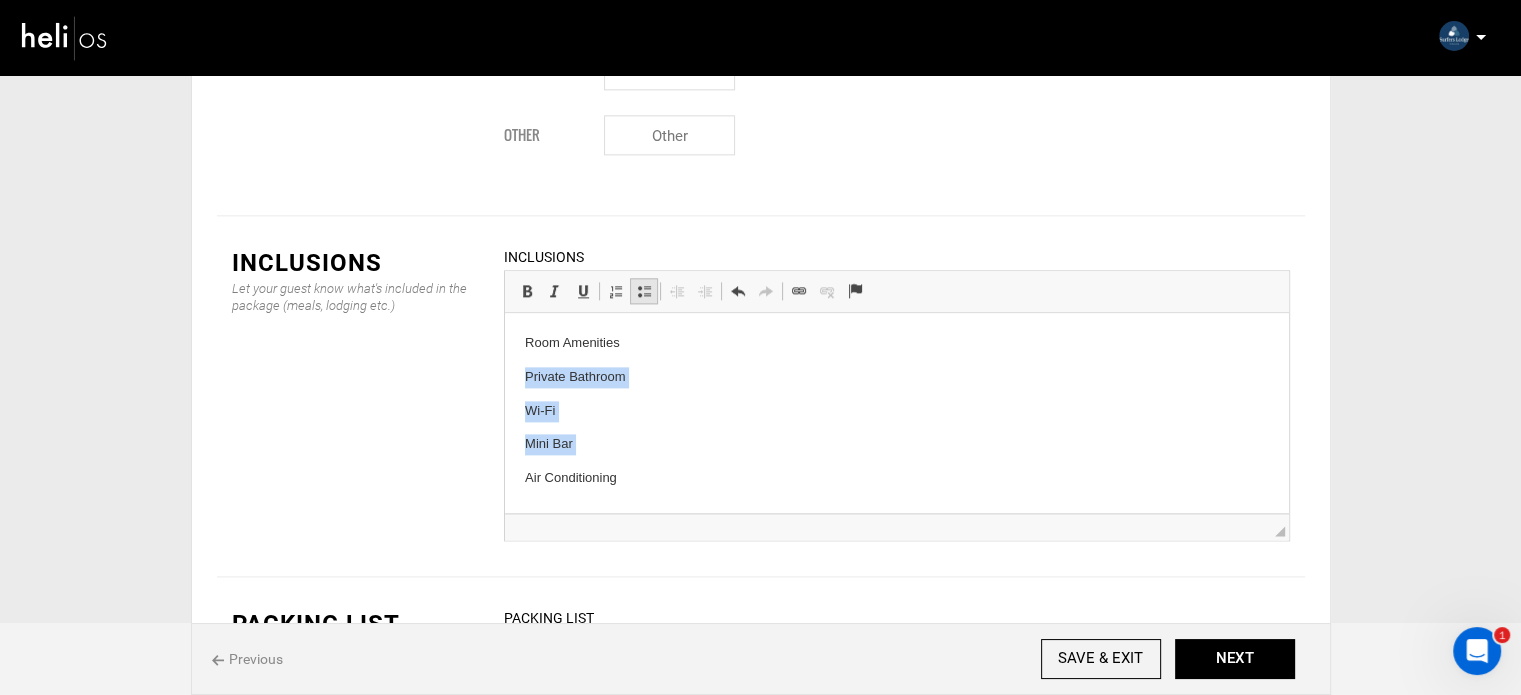 click at bounding box center (644, 291) 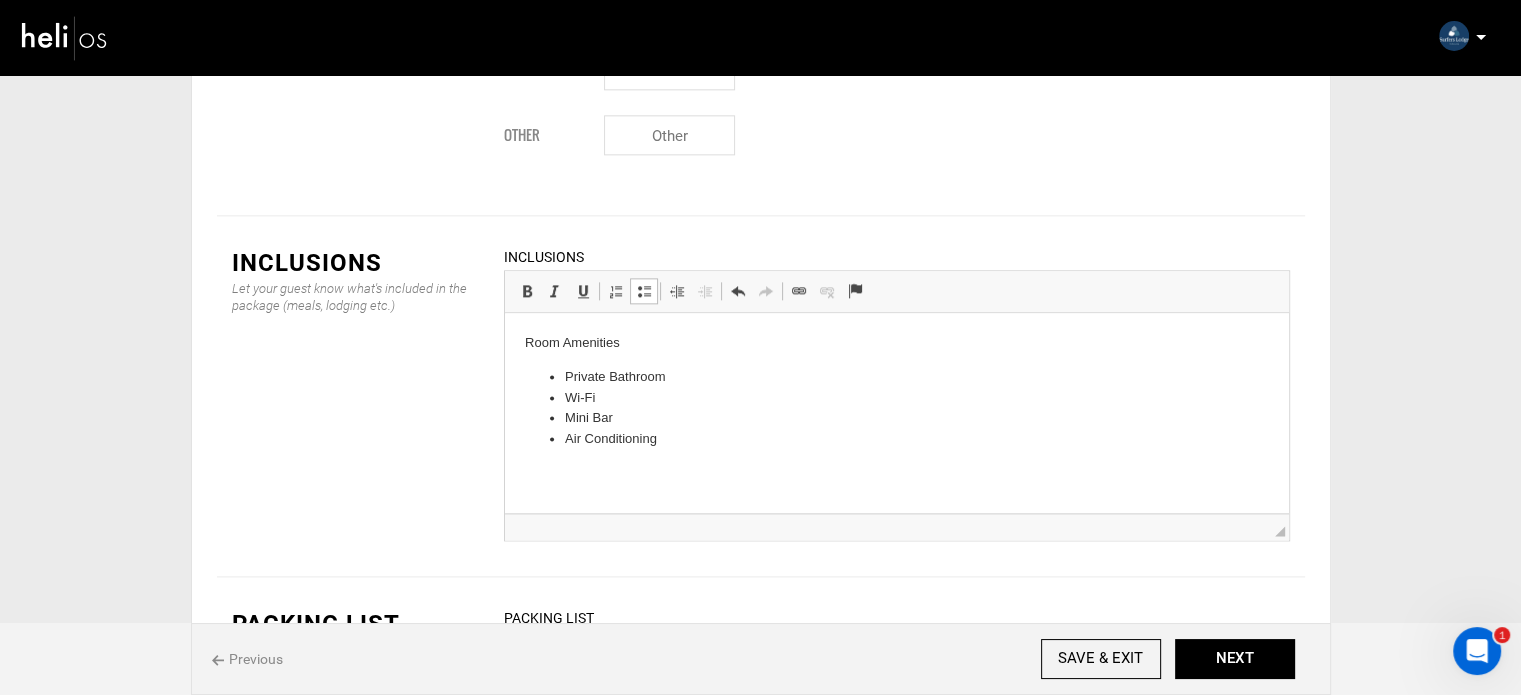 click on "Mini Bar" at bounding box center [896, 418] 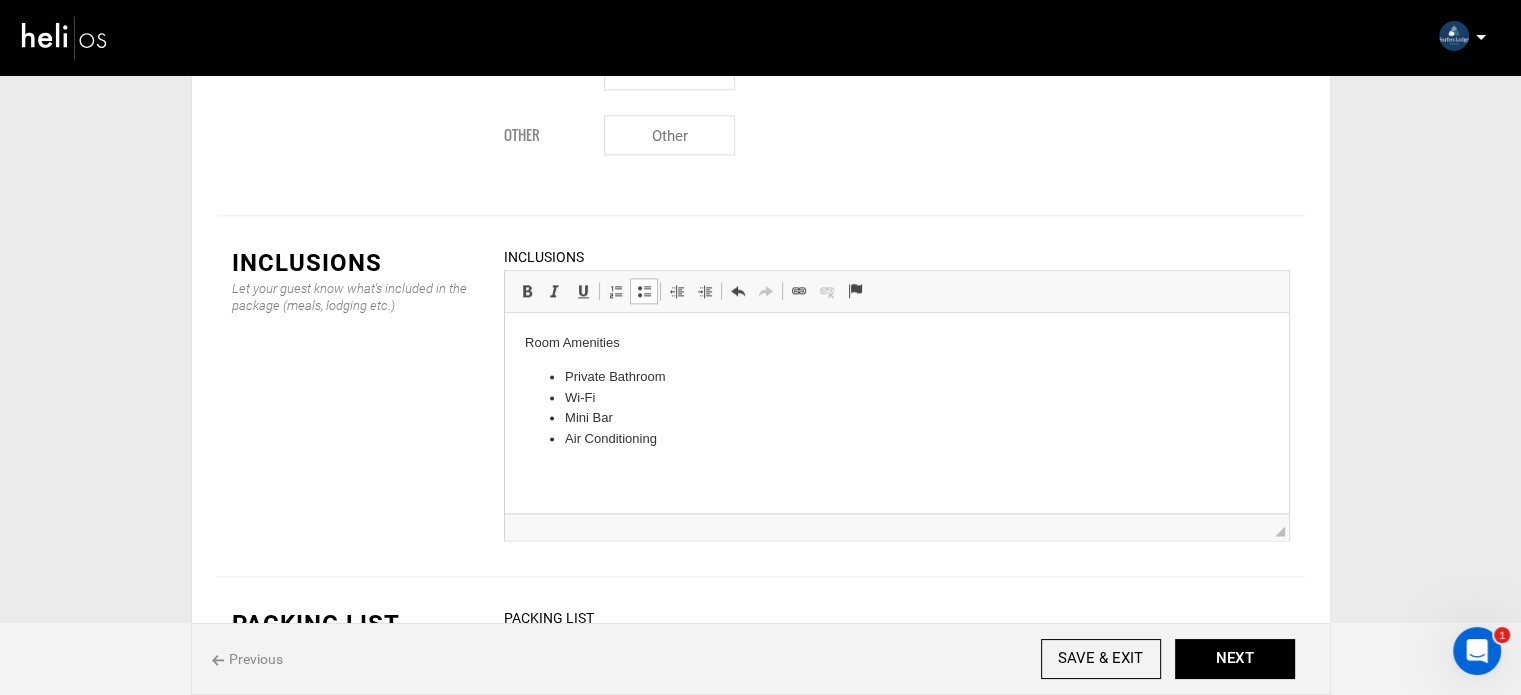 click on "Room Amenities" at bounding box center [896, 343] 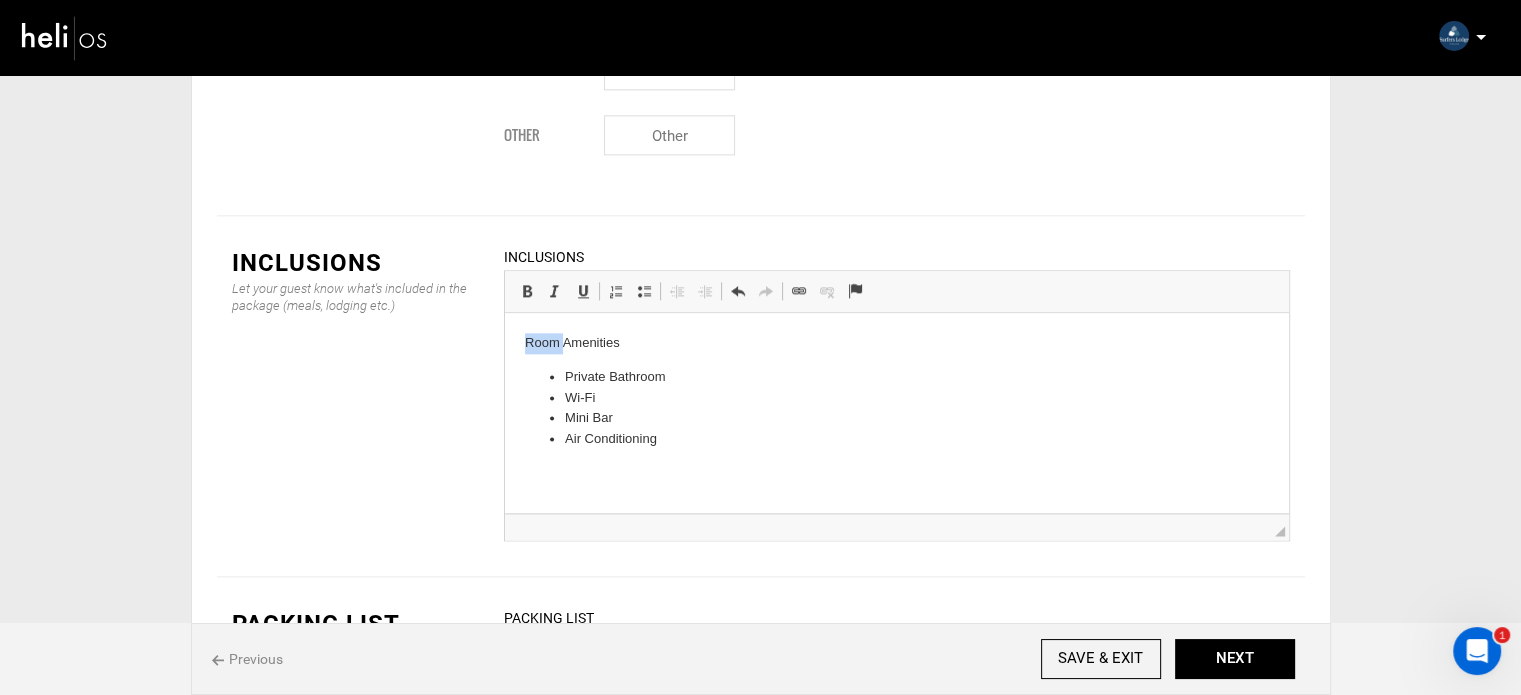 click on "Room Amenities" at bounding box center [896, 343] 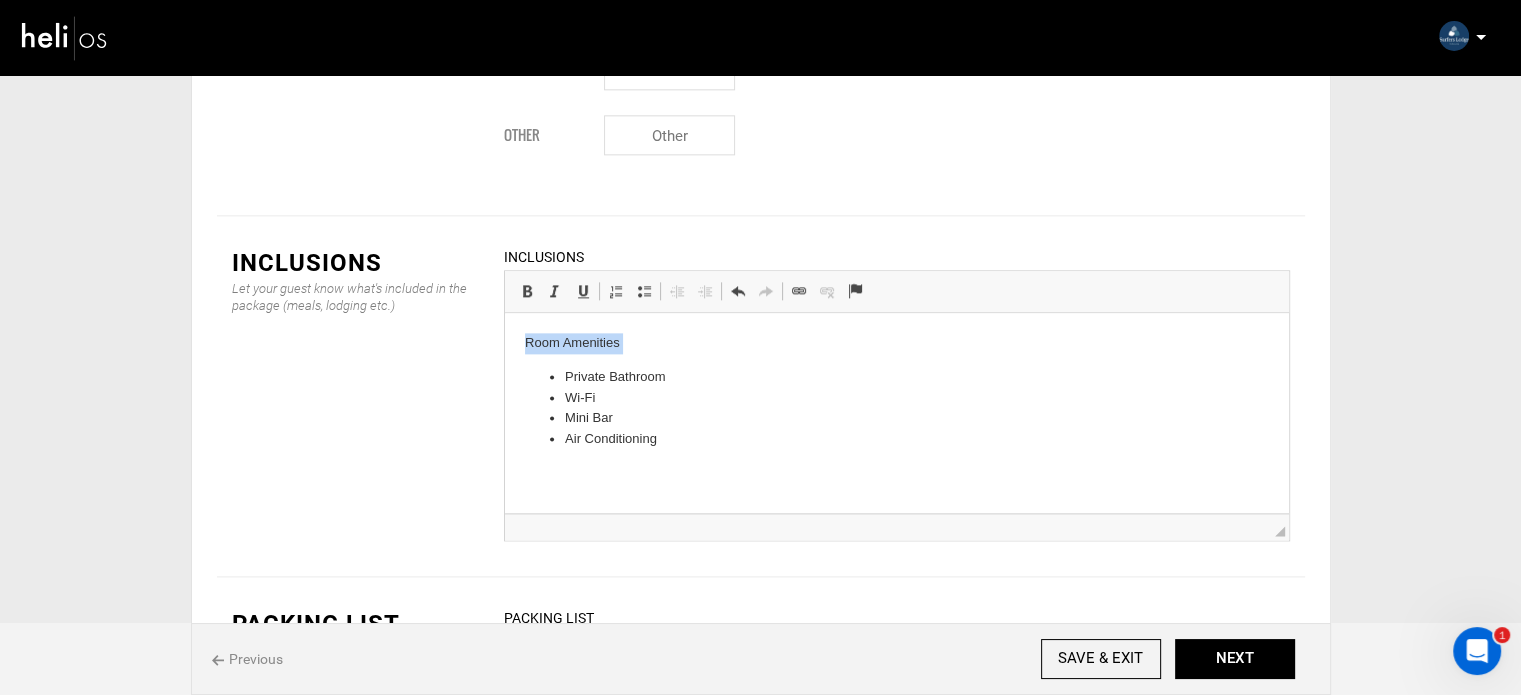 click on "Room Amenities" at bounding box center [896, 343] 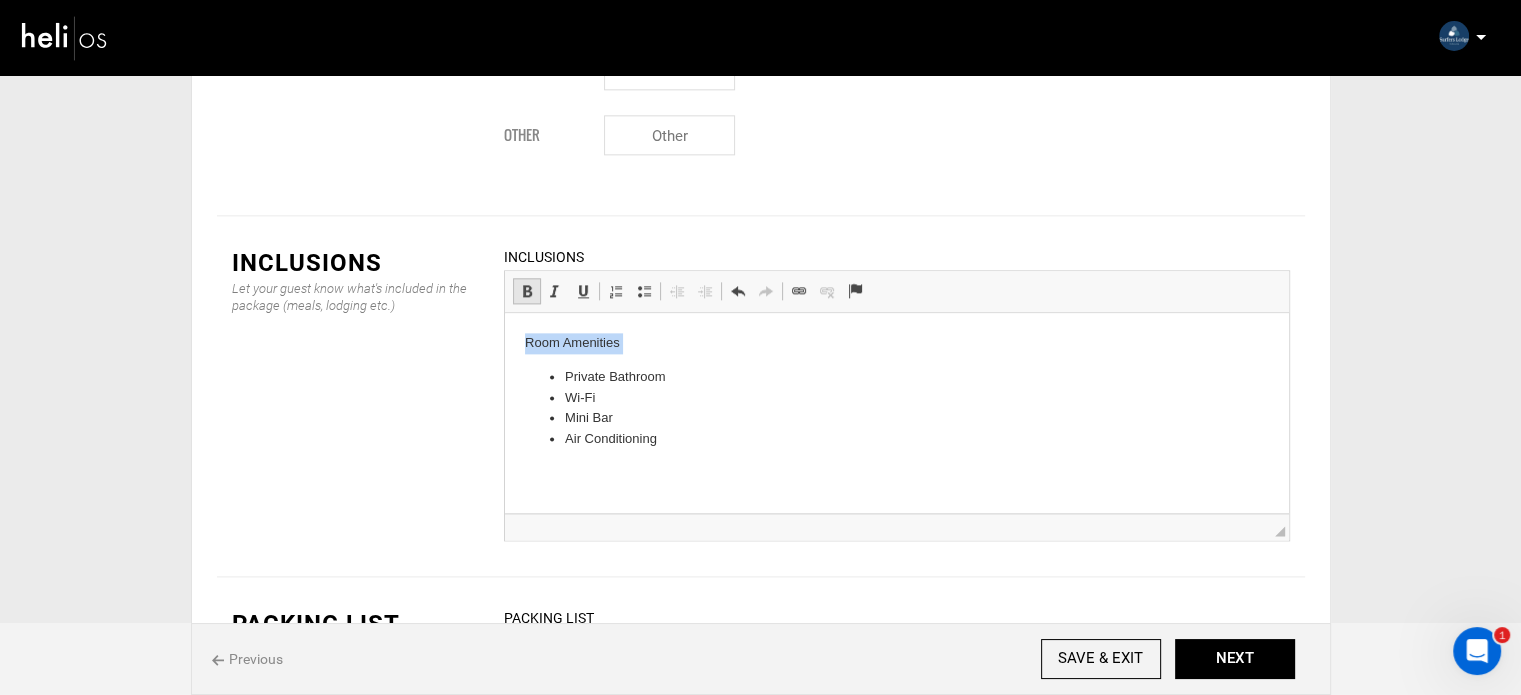 drag, startPoint x: 522, startPoint y: 127, endPoint x: 43, endPoint y: 10, distance: 493.08215 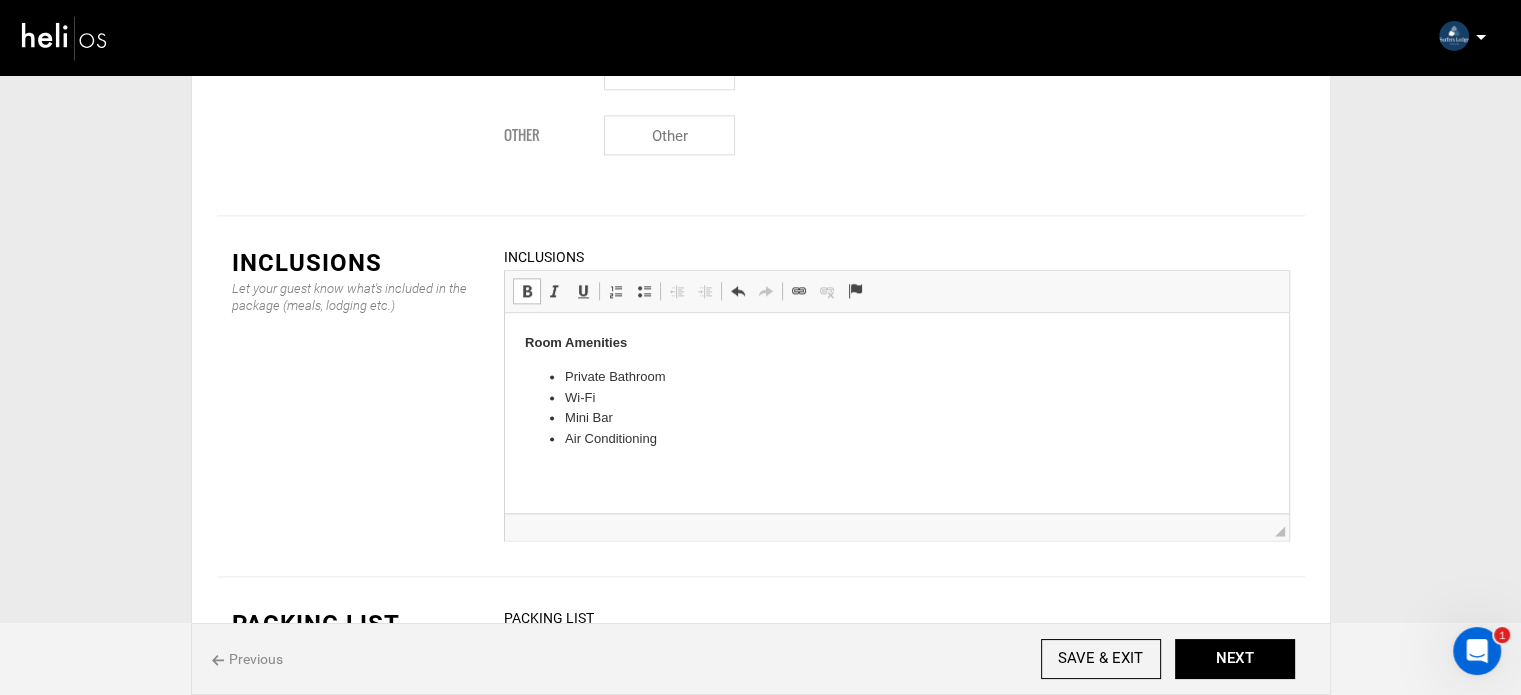 click on "Room Amenities Private Bathroom Wi-Fi Mini Bar Air Conditioning" at bounding box center [896, 391] 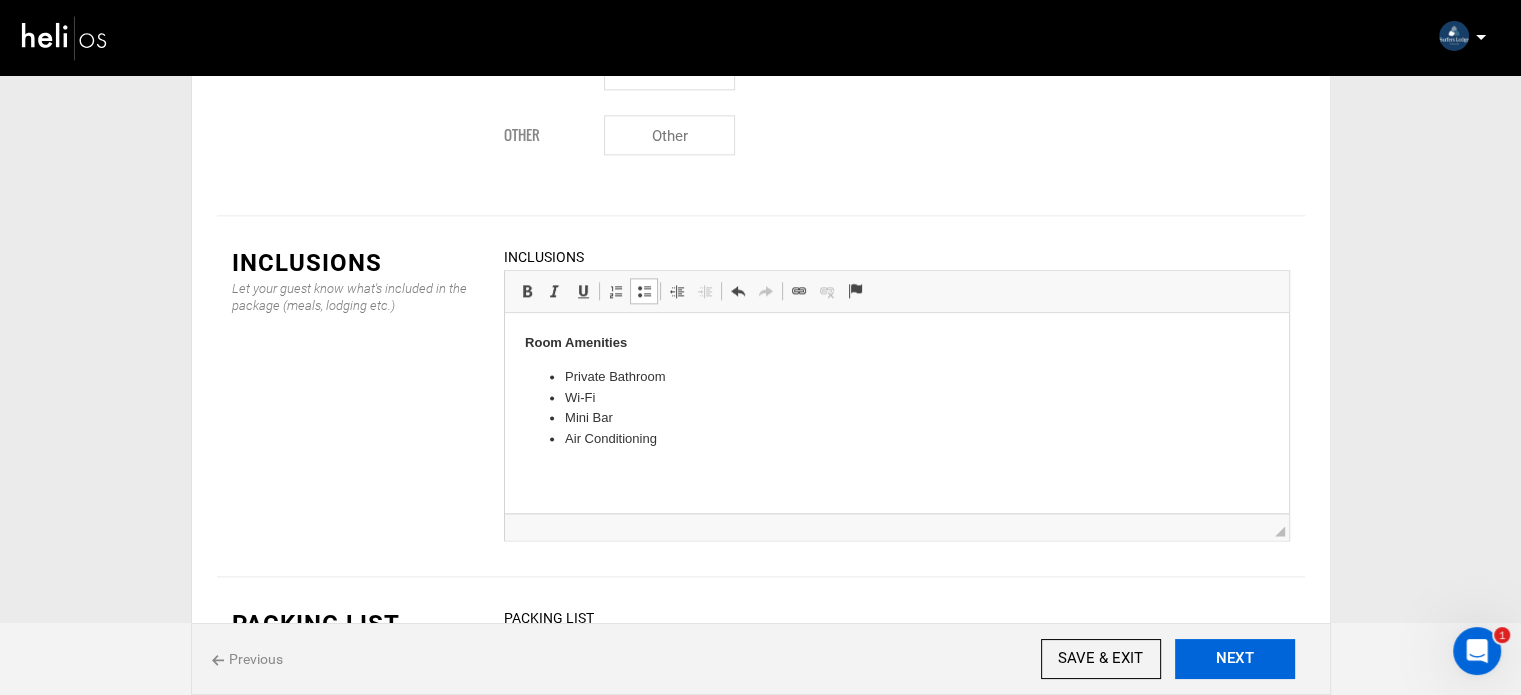 click on "NEXT" at bounding box center [1235, 659] 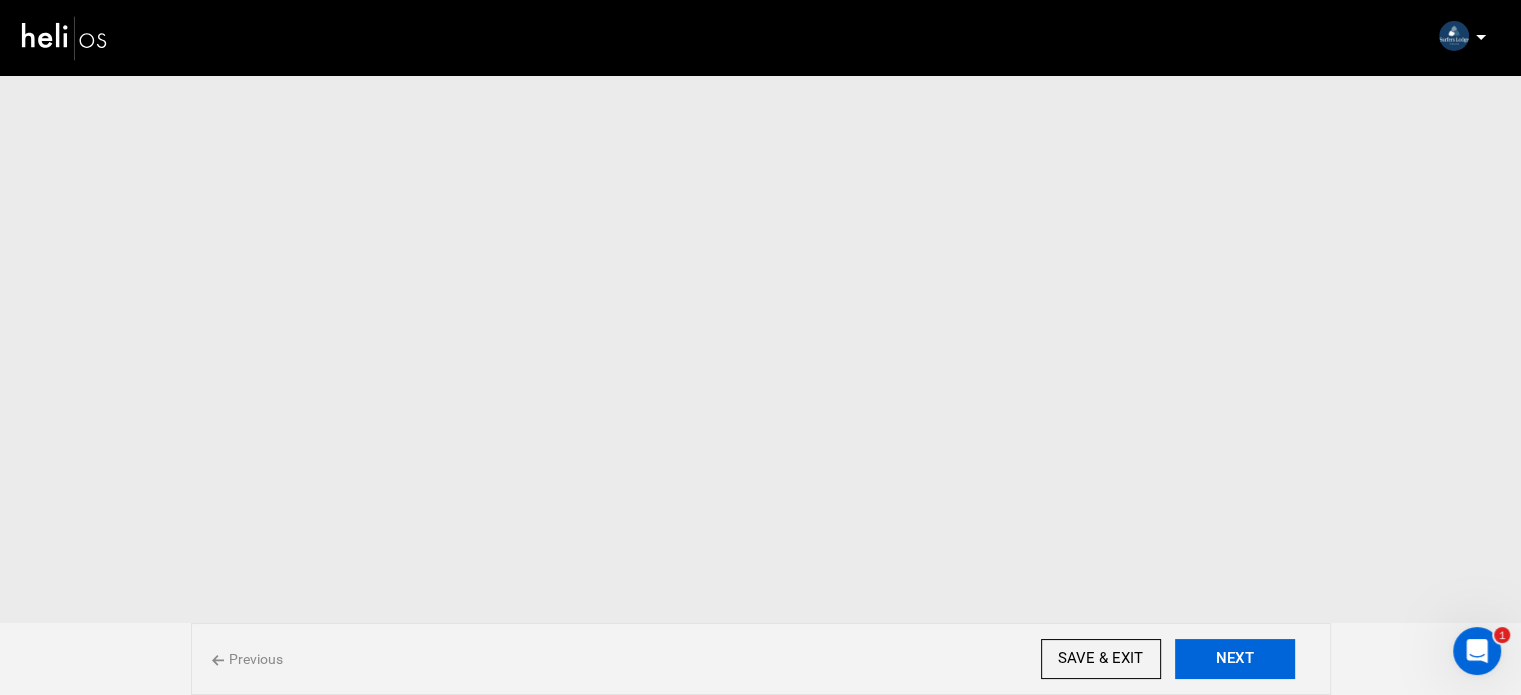 scroll, scrollTop: 0, scrollLeft: 0, axis: both 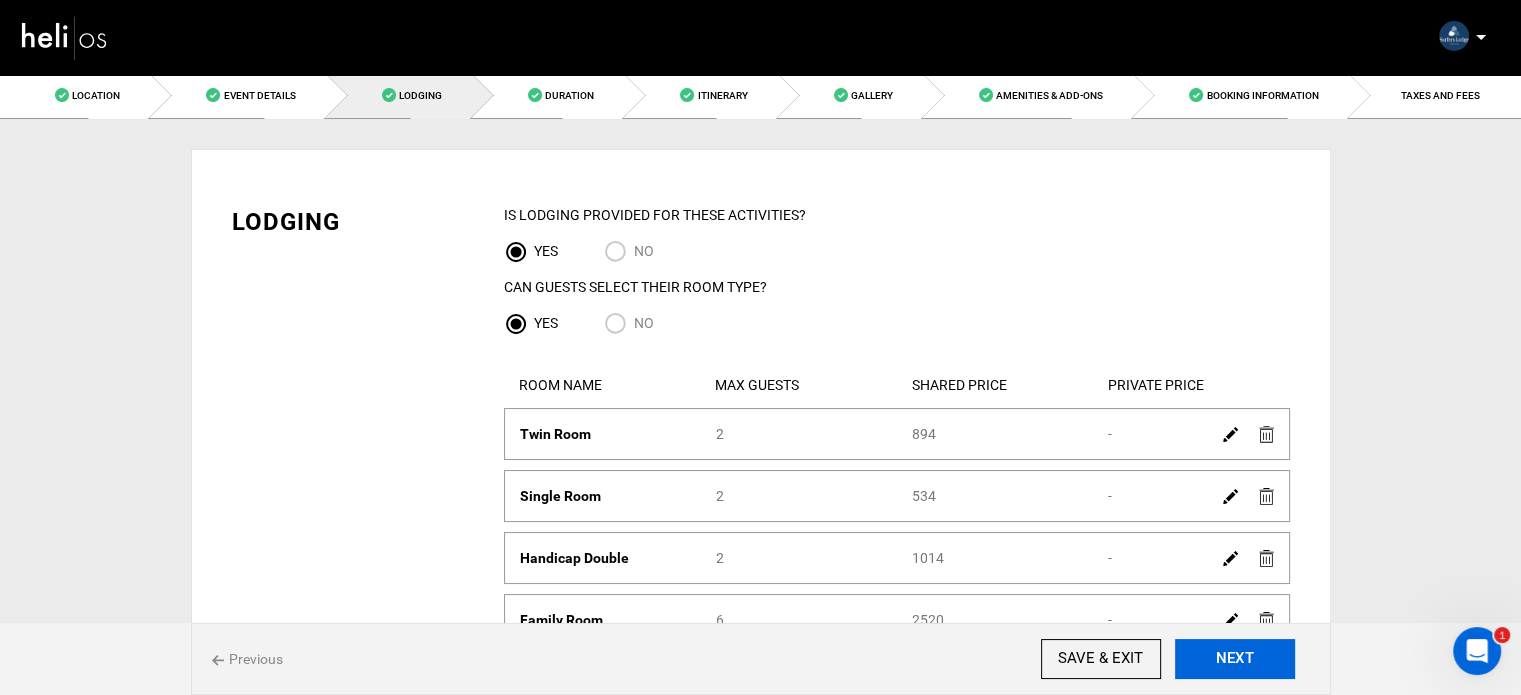 click on "NEXT" at bounding box center [1235, 659] 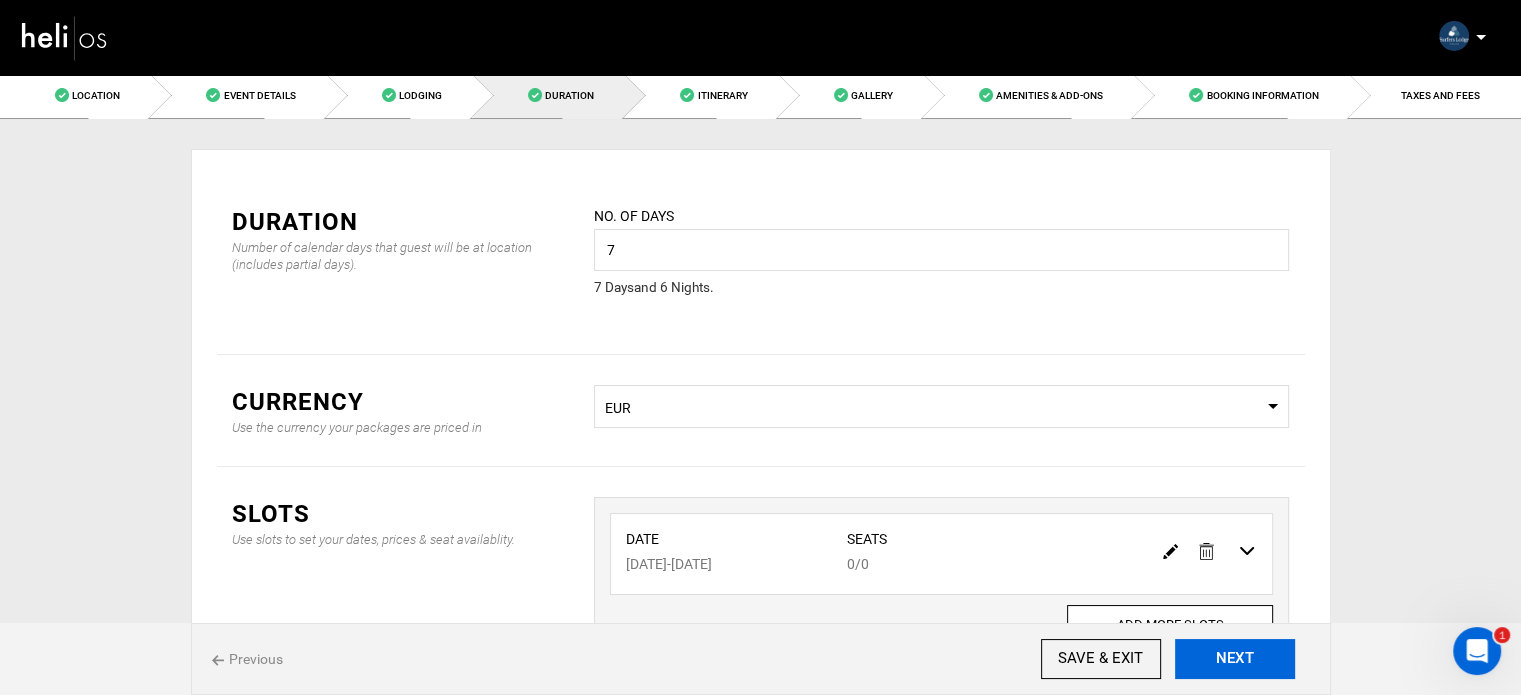 click on "NEXT" at bounding box center (1235, 659) 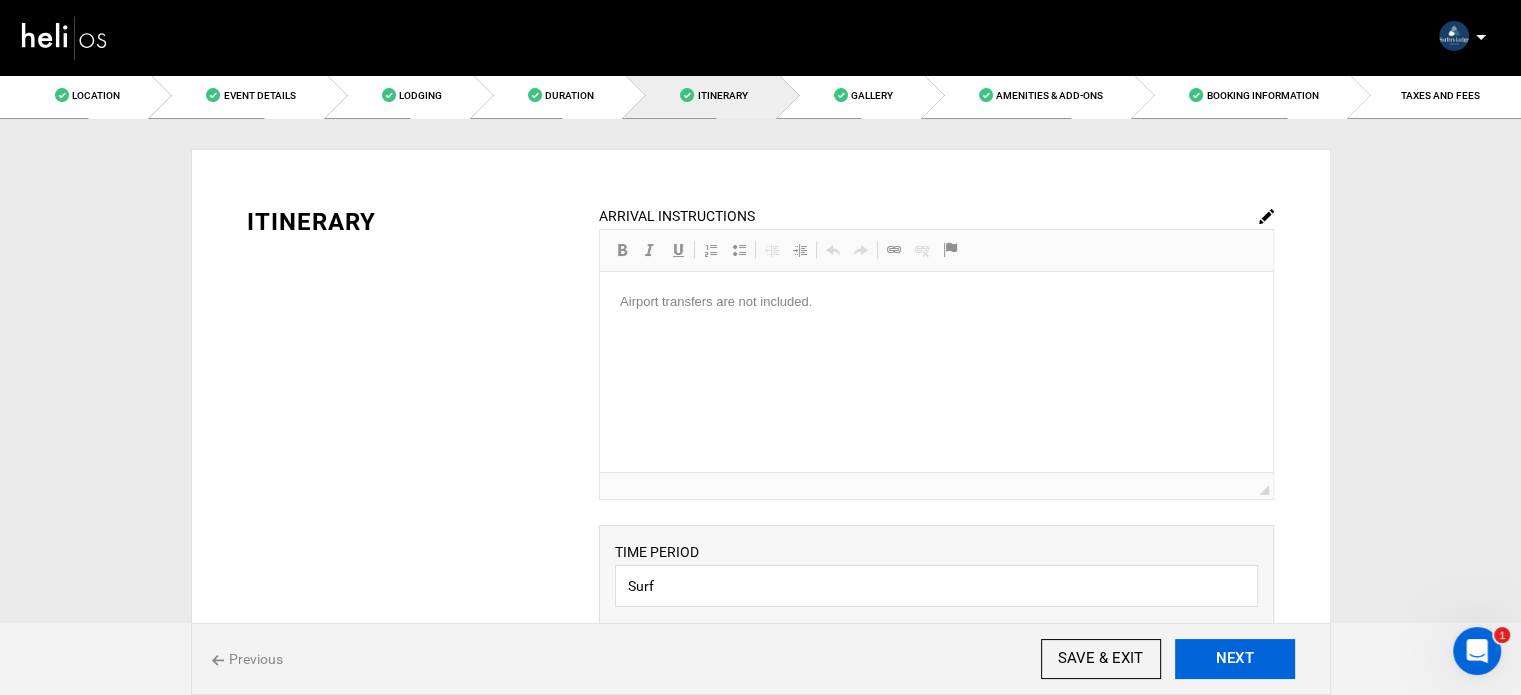 scroll, scrollTop: 148, scrollLeft: 0, axis: vertical 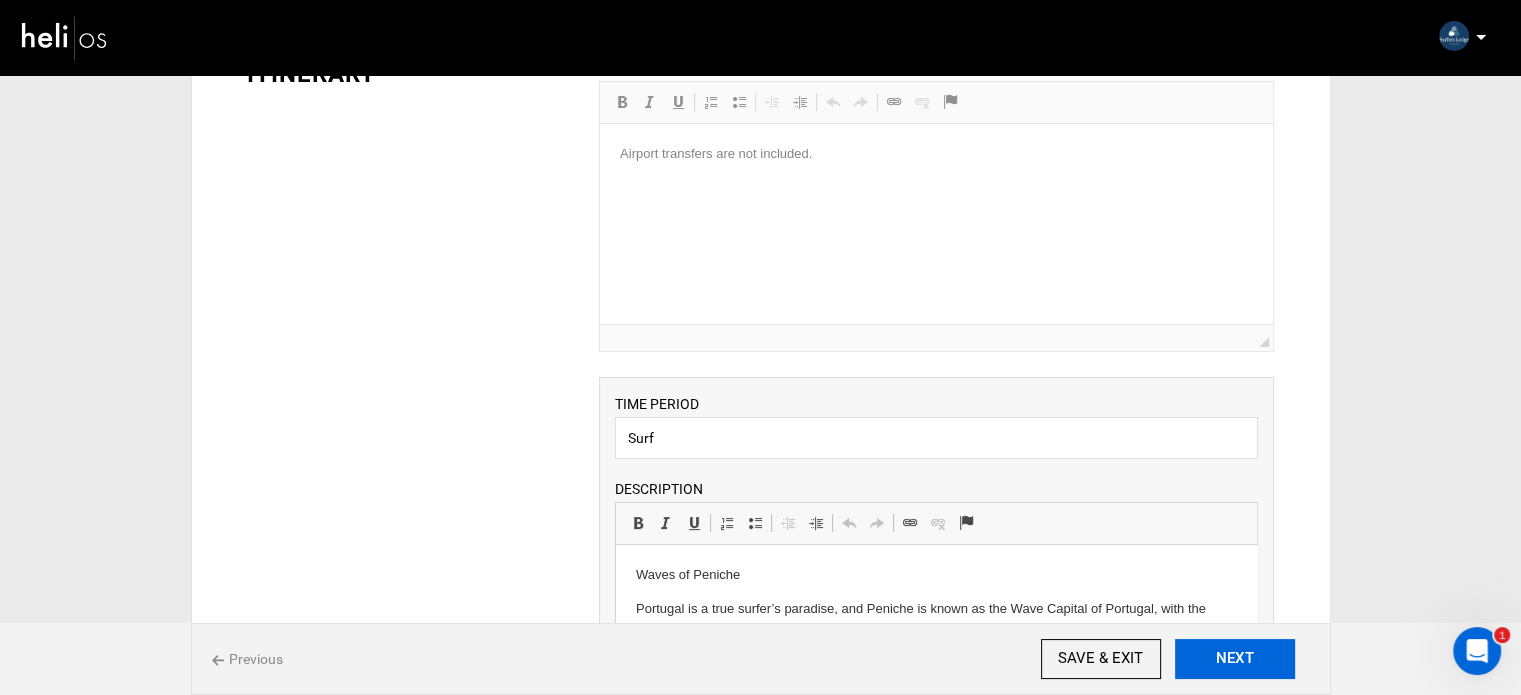 click on "NEXT" at bounding box center [1235, 659] 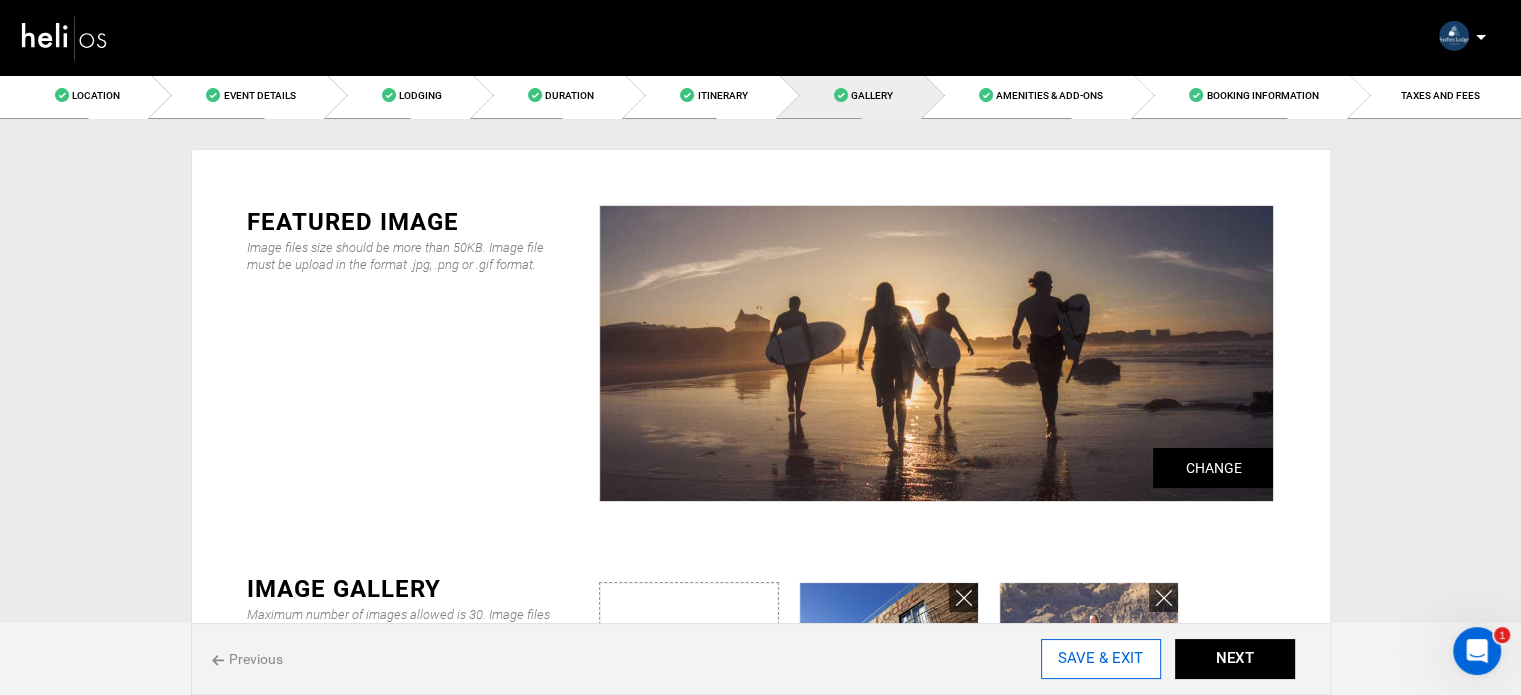 click on "SAVE & EXIT" at bounding box center [1101, 659] 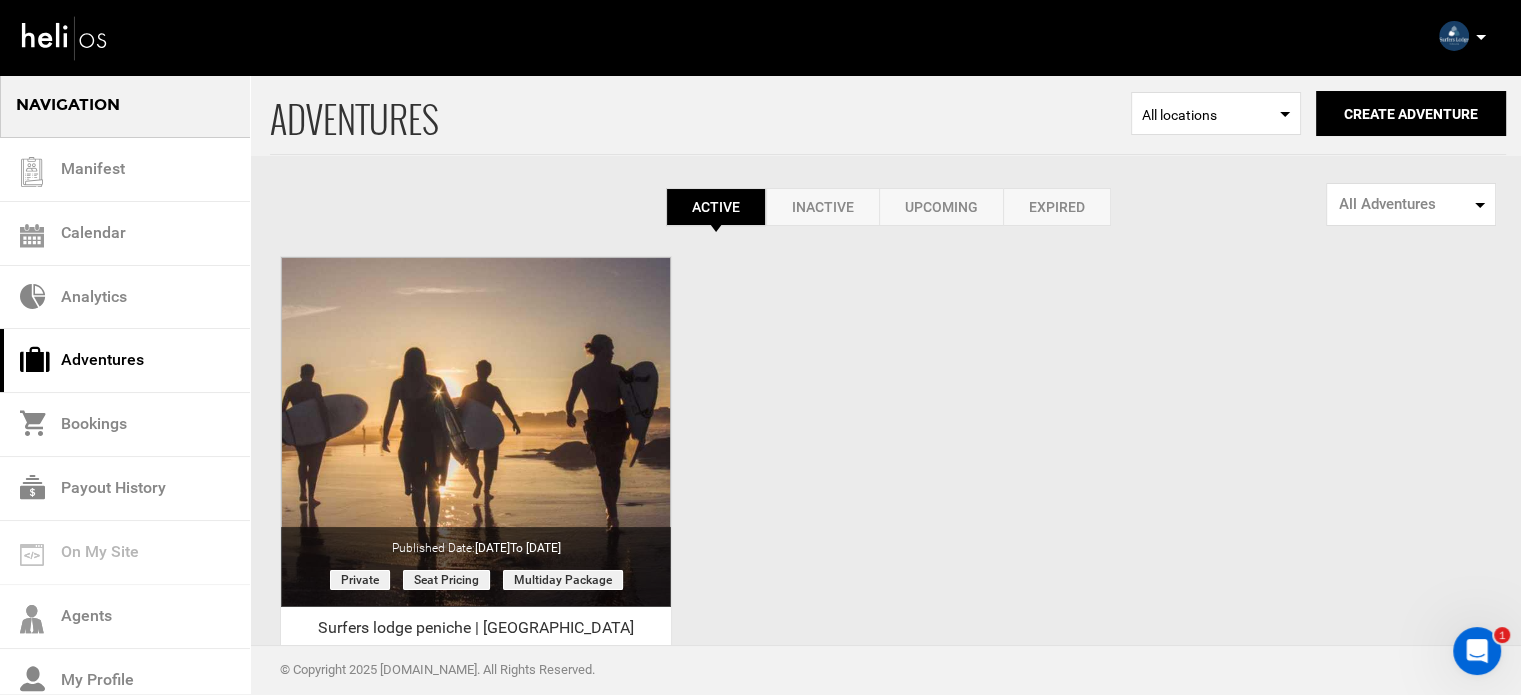 click at bounding box center [1481, 37] 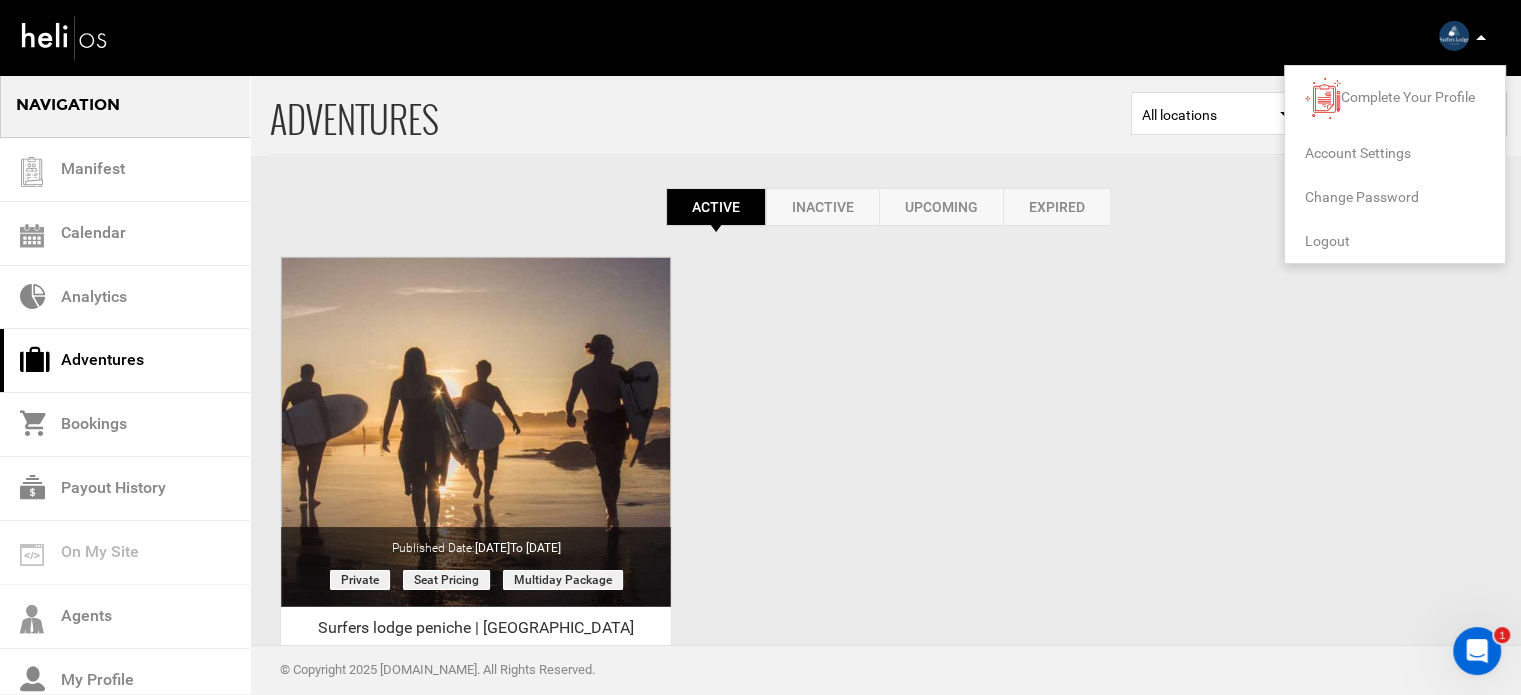 click on "Logout" at bounding box center (1327, 241) 